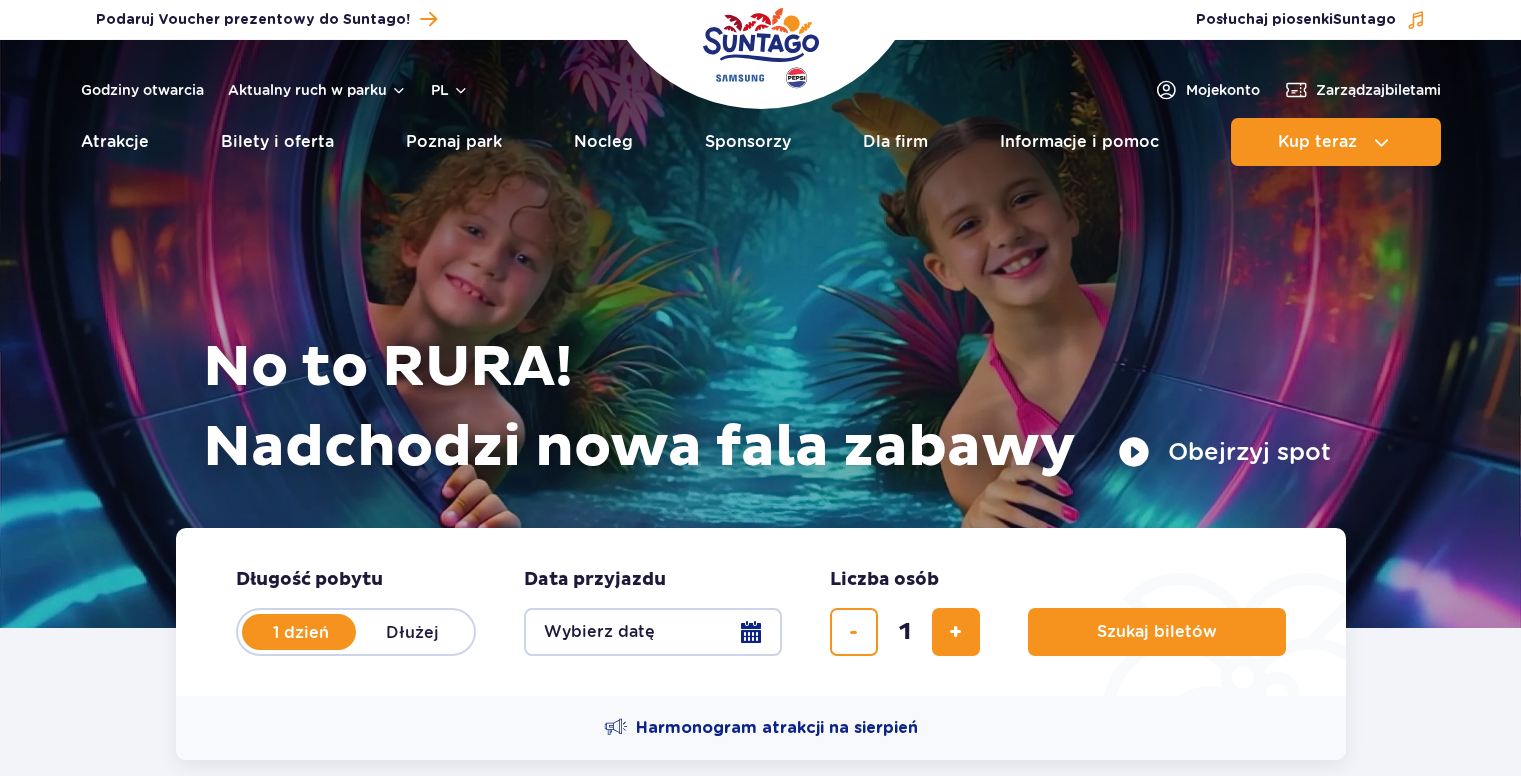 scroll, scrollTop: 0, scrollLeft: 0, axis: both 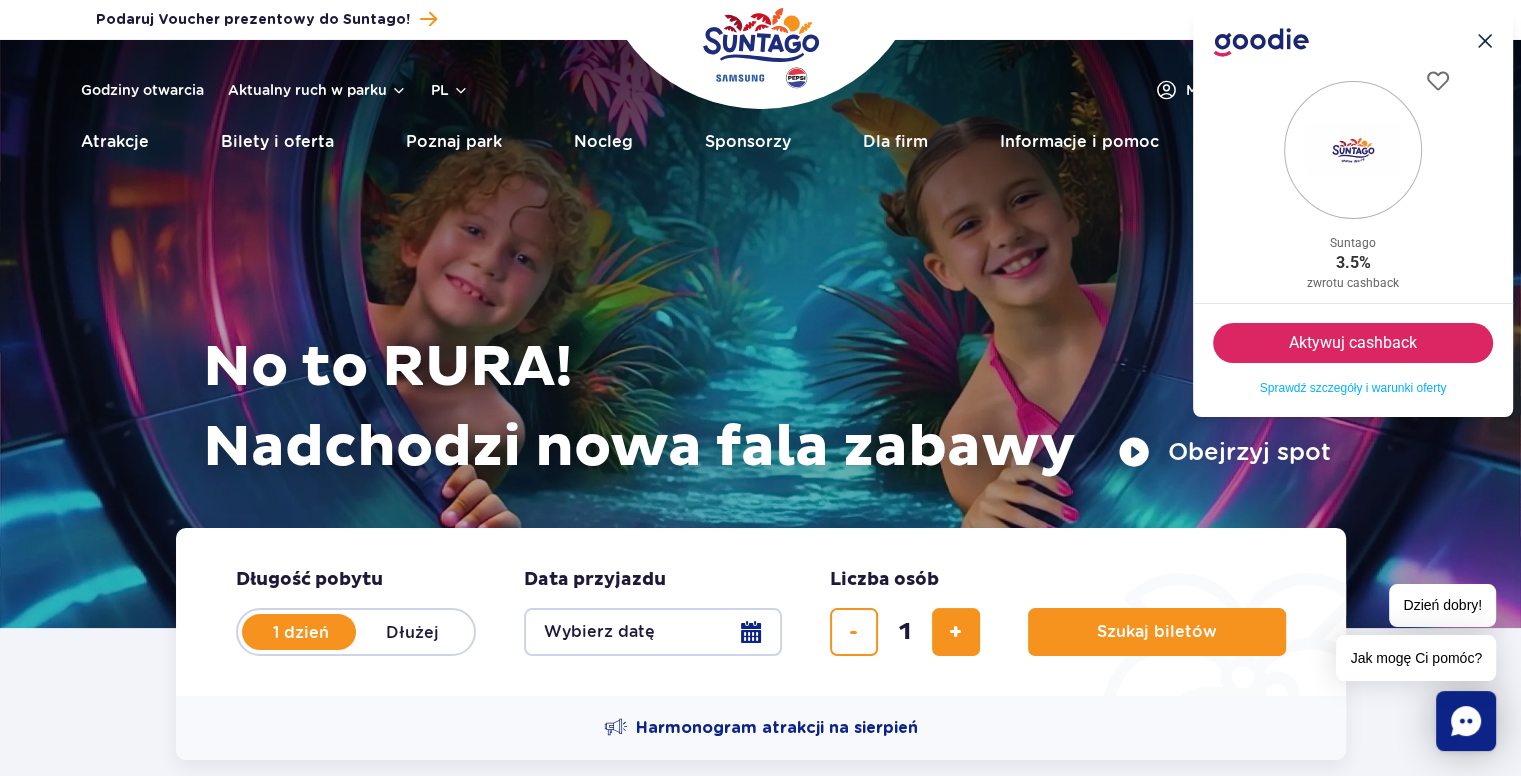 click on ".icon-cross-1{fill:#14284f;}.icon-cross-2{clip-path:url(#clippath);}.icon-cross-3{fill:none;}" 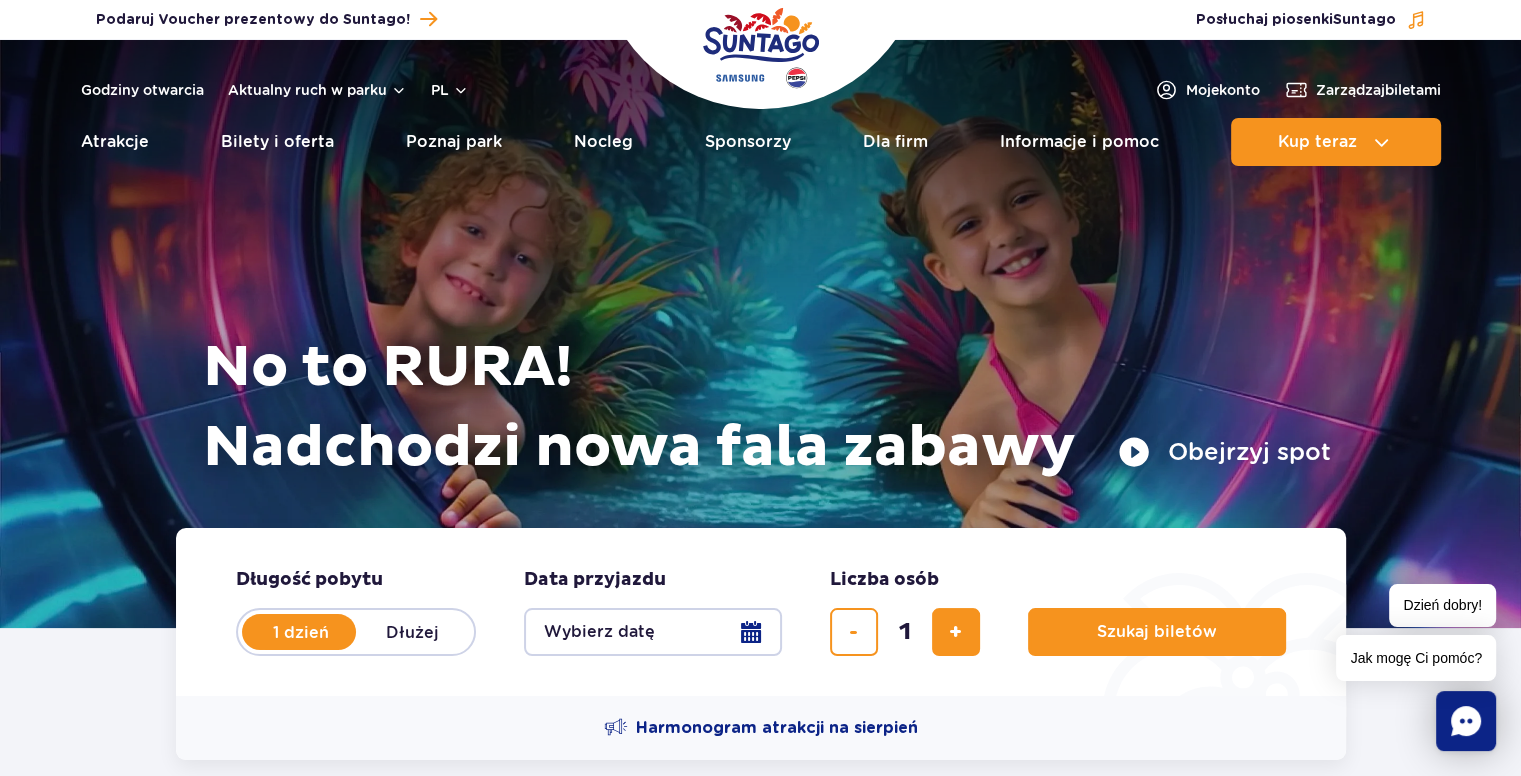 click on "Obejrzyj spot" at bounding box center [1224, 452] 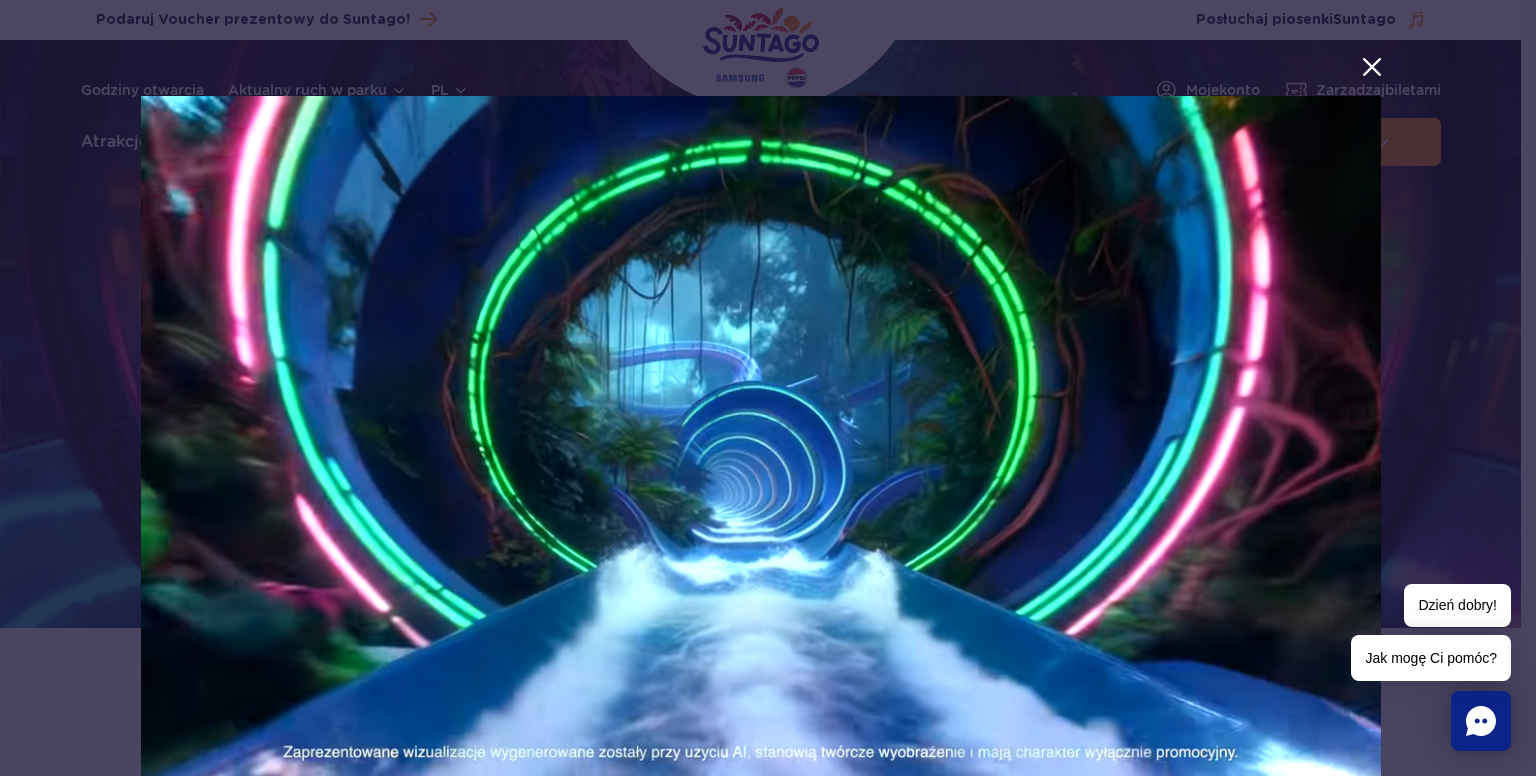 click at bounding box center [761, 445] 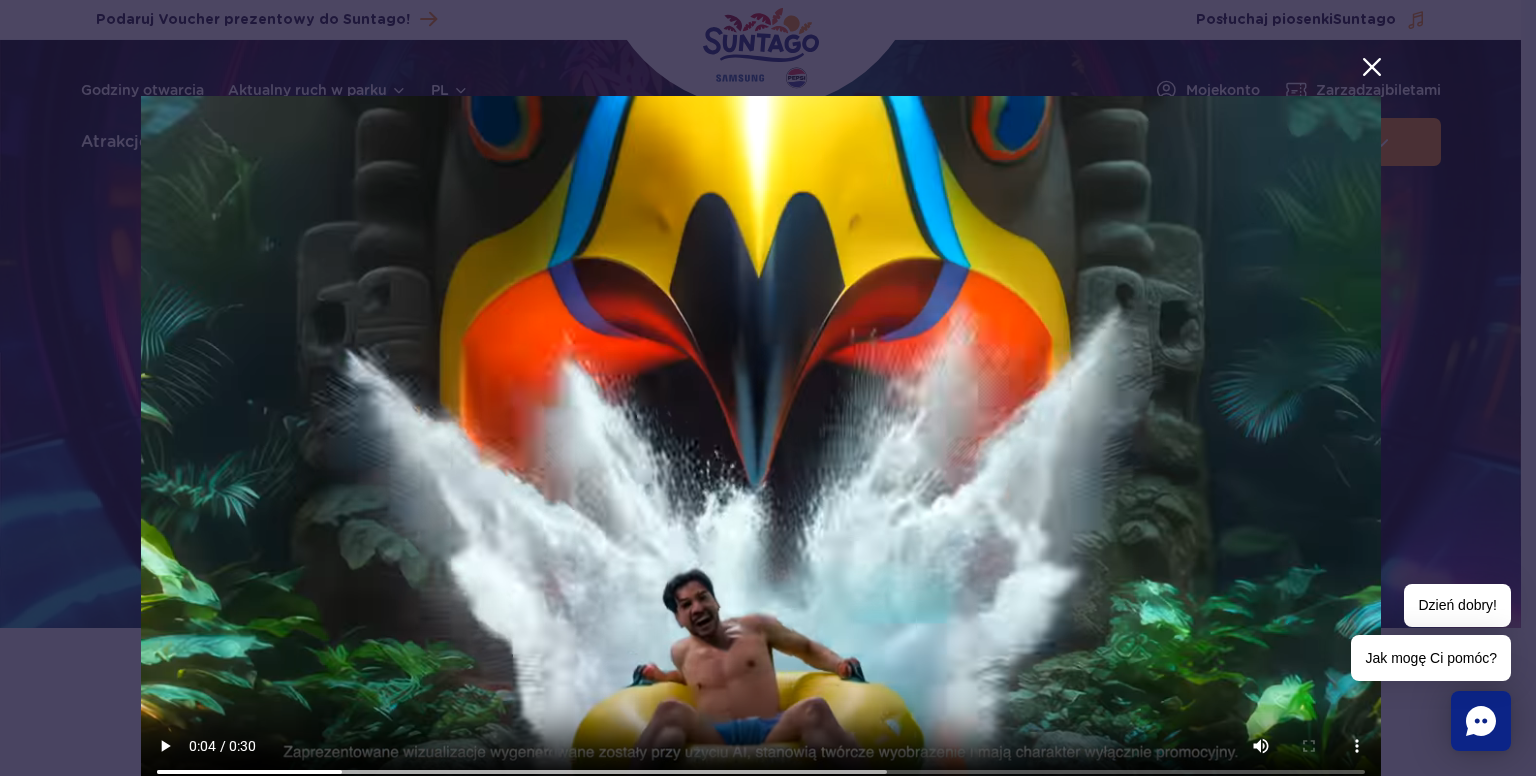 click at bounding box center [1372, 67] 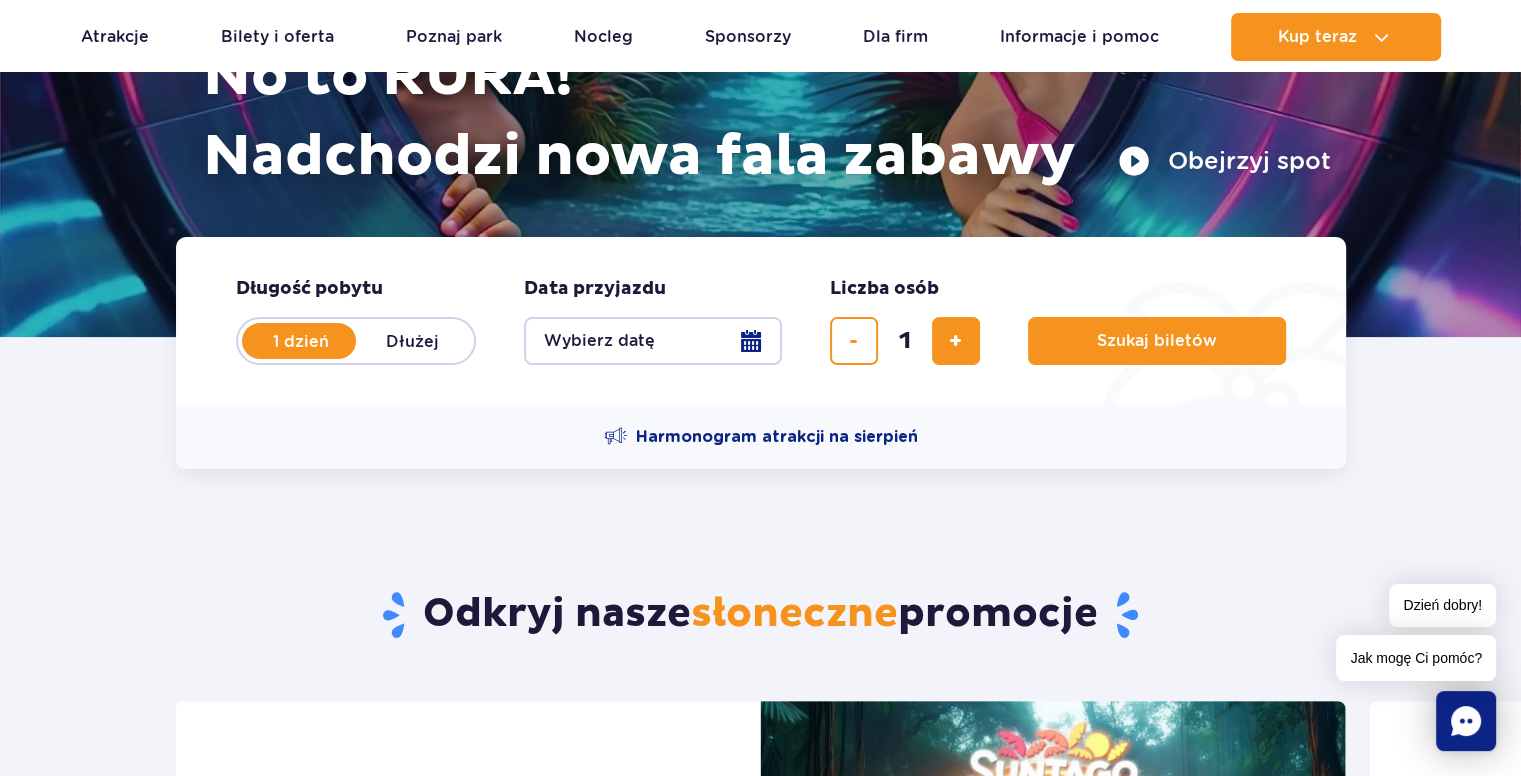 scroll, scrollTop: 300, scrollLeft: 0, axis: vertical 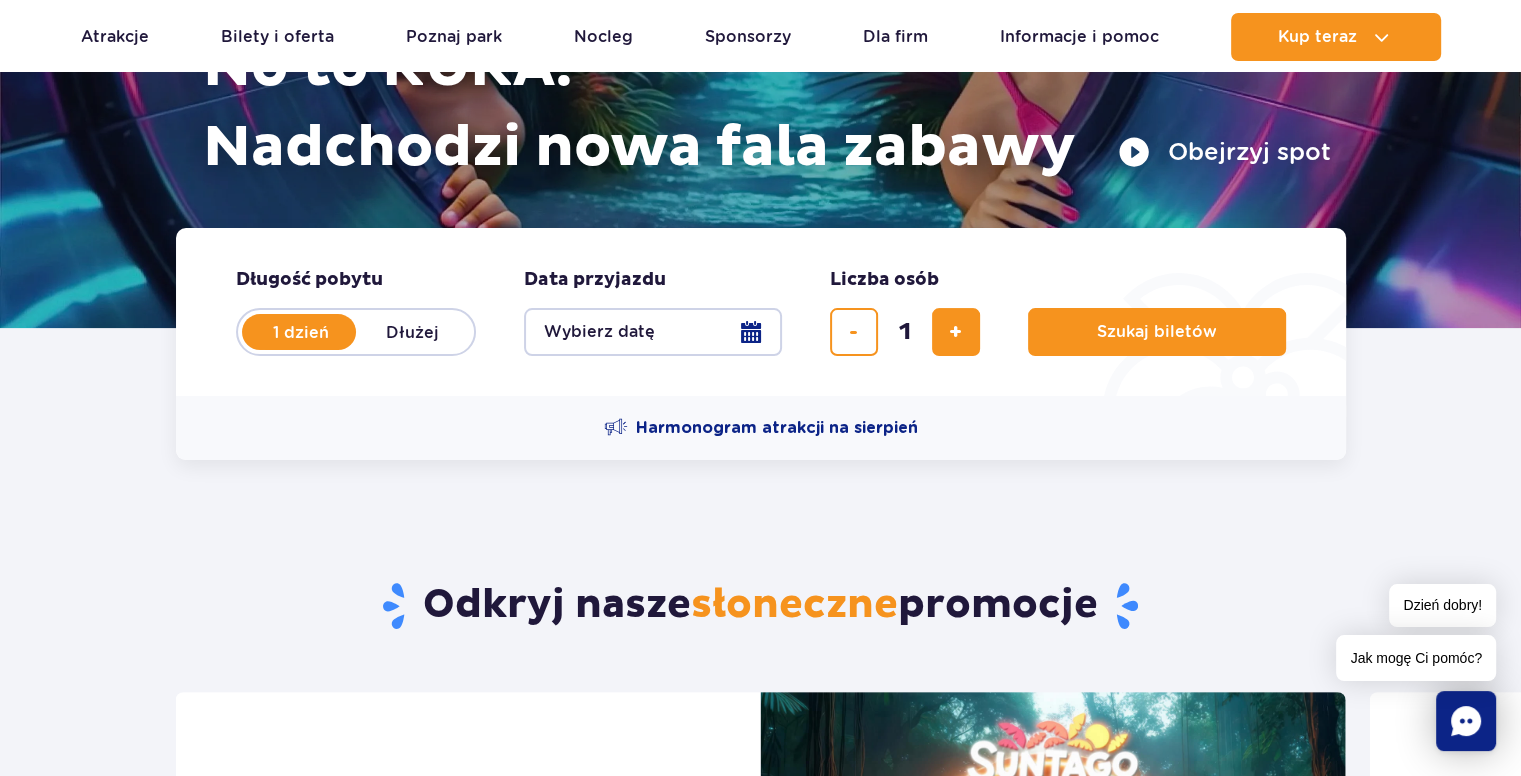 click on "Wybierz datę" at bounding box center (653, 332) 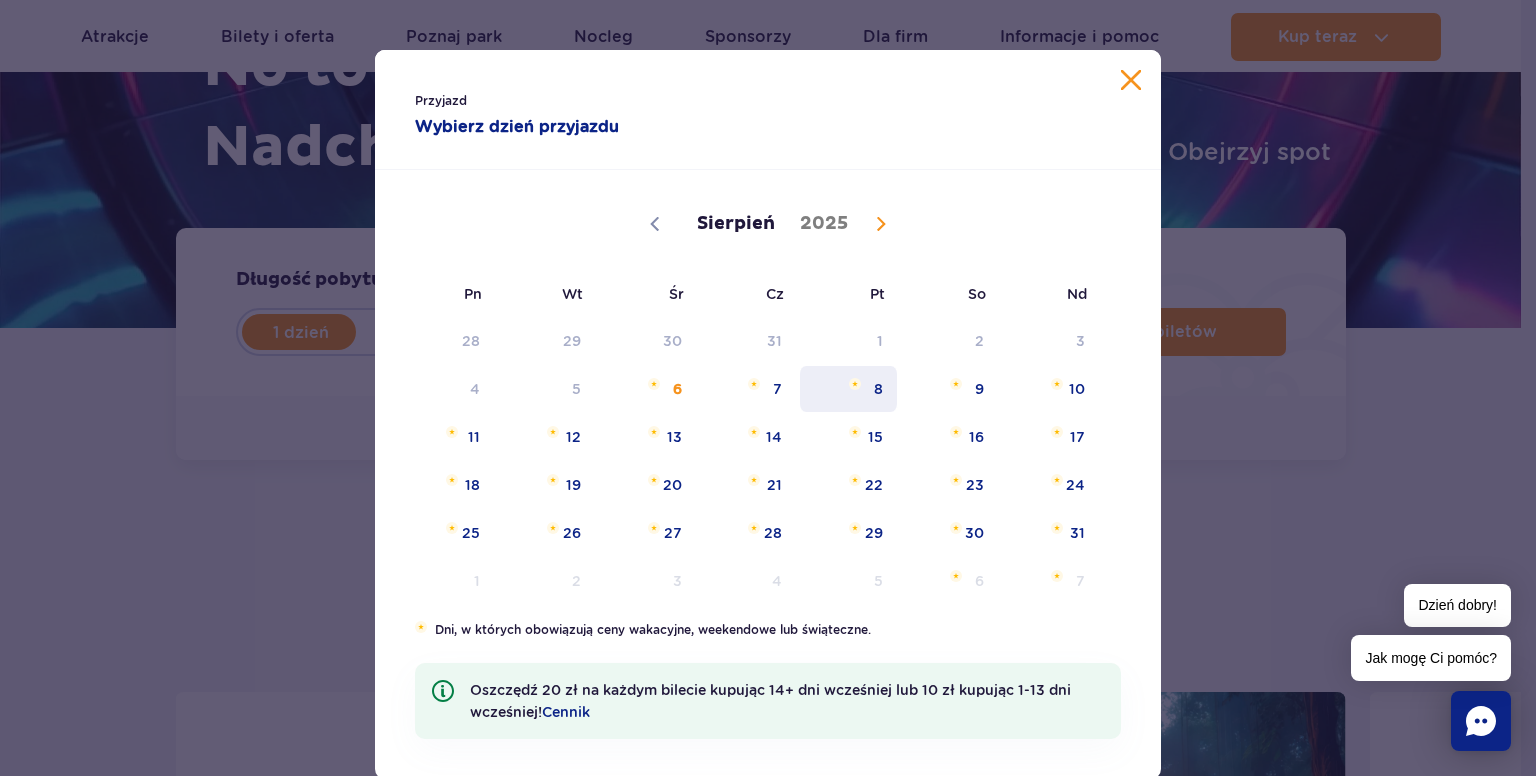 click on "8" at bounding box center [848, 389] 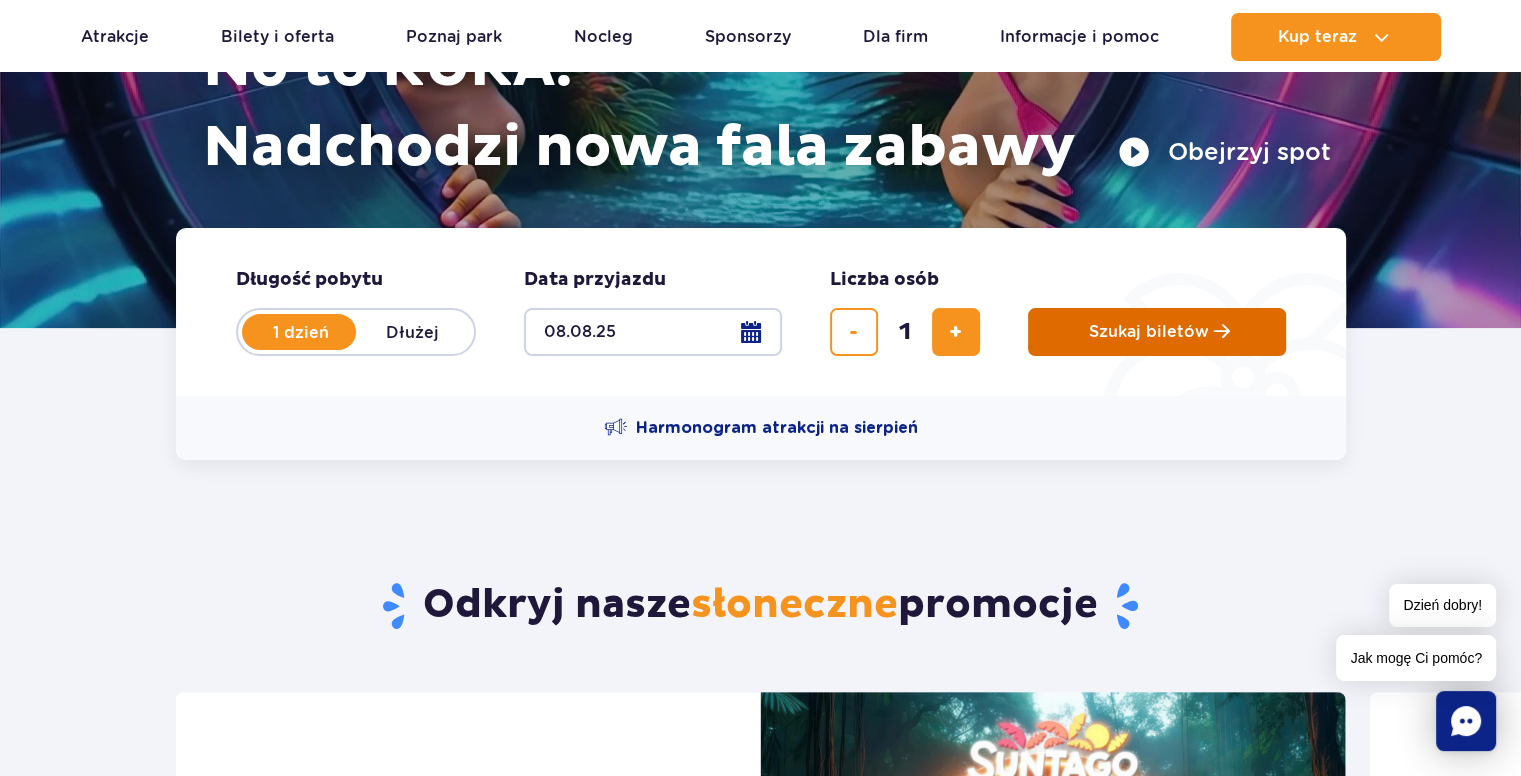 click on "Szukaj biletów" at bounding box center [1149, 332] 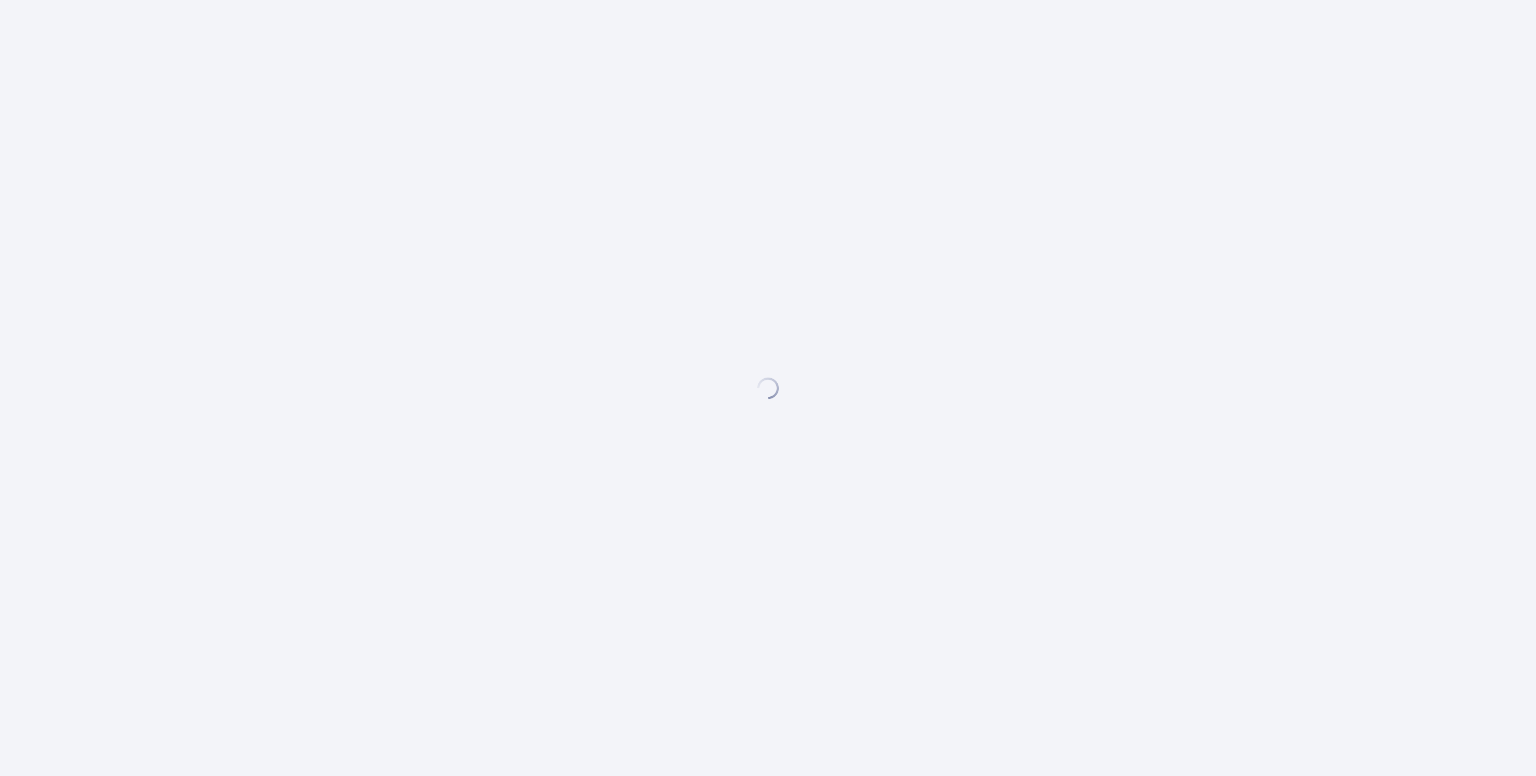 scroll, scrollTop: 0, scrollLeft: 0, axis: both 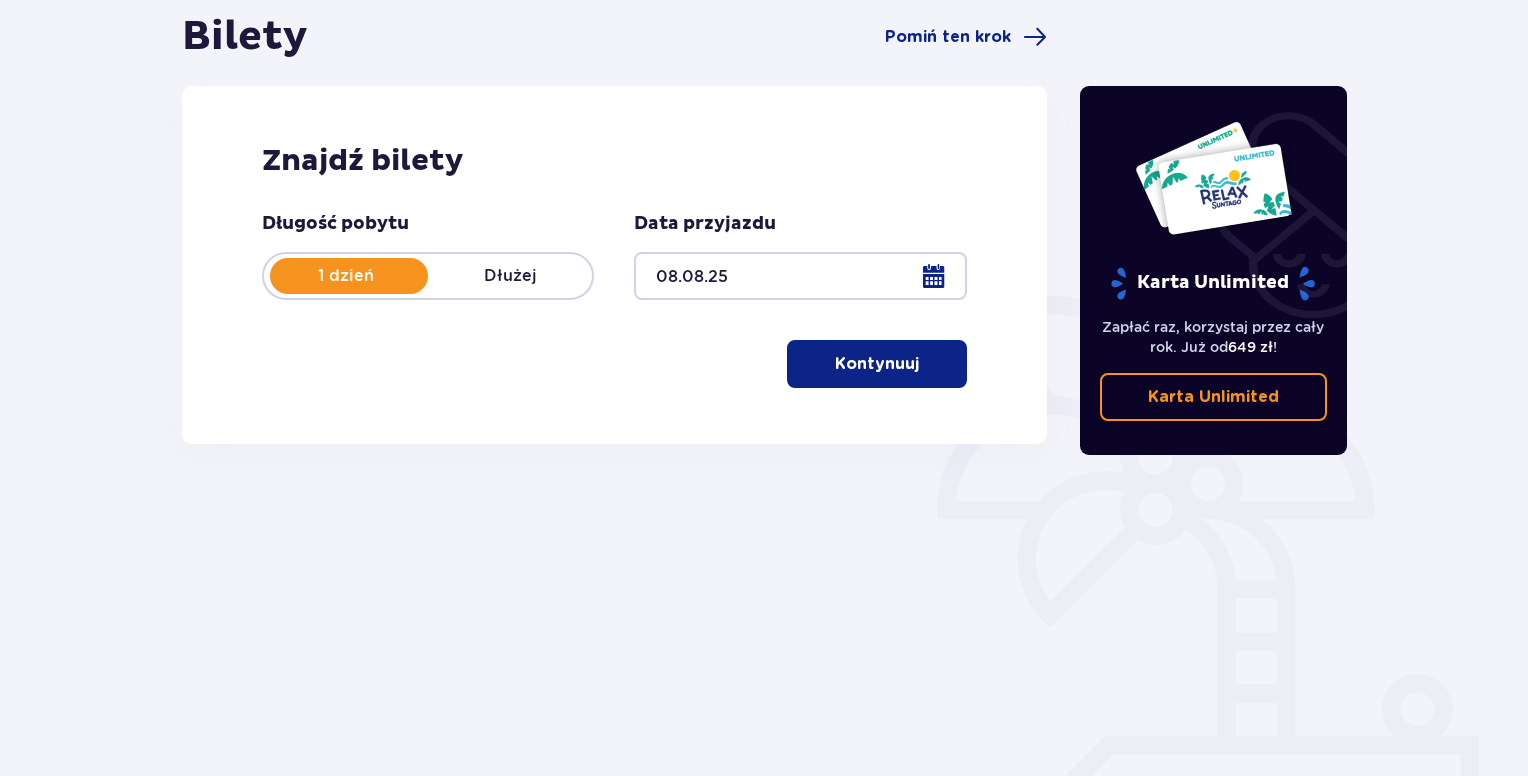 click on "Kontynuuj" at bounding box center [877, 364] 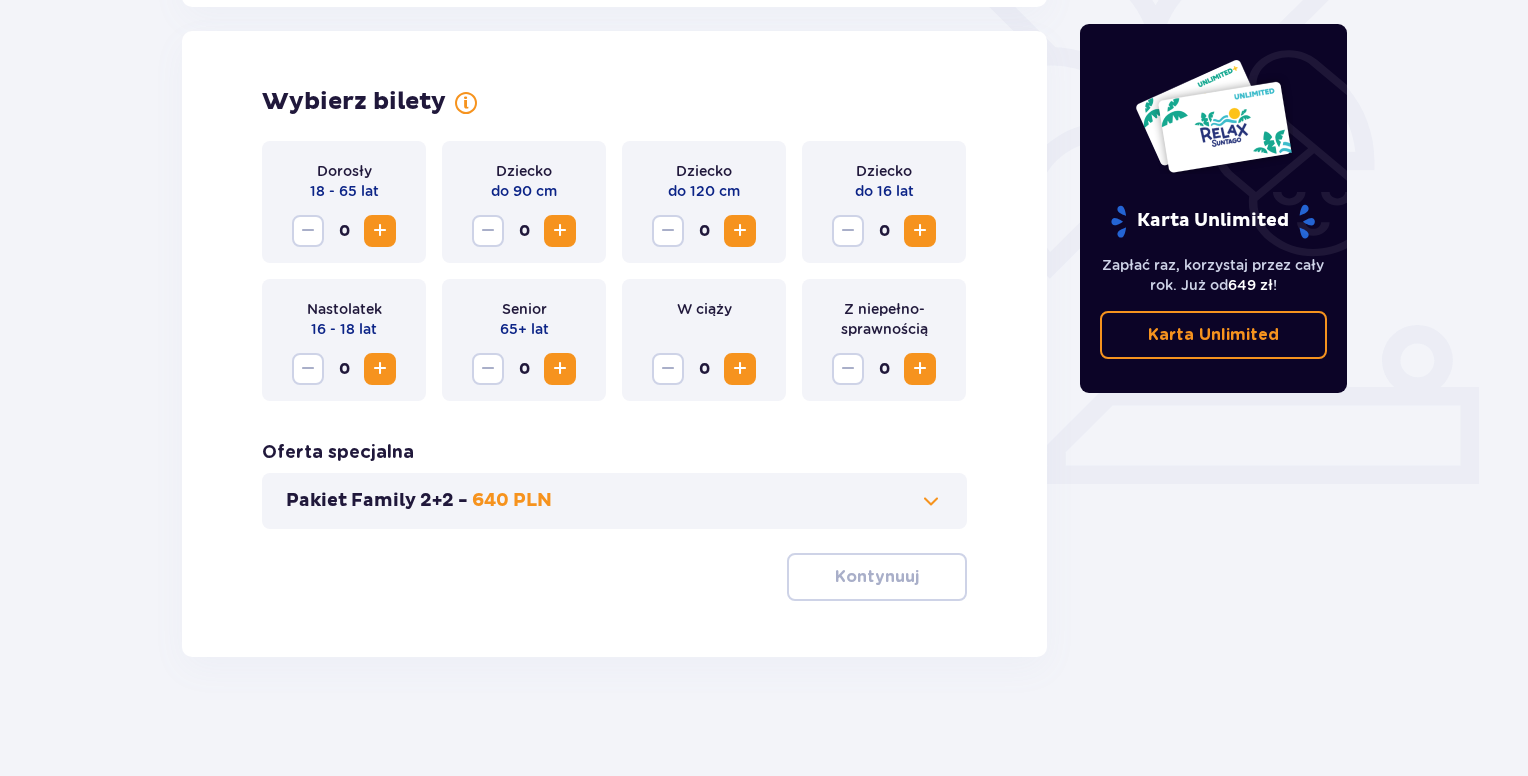 scroll, scrollTop: 550, scrollLeft: 0, axis: vertical 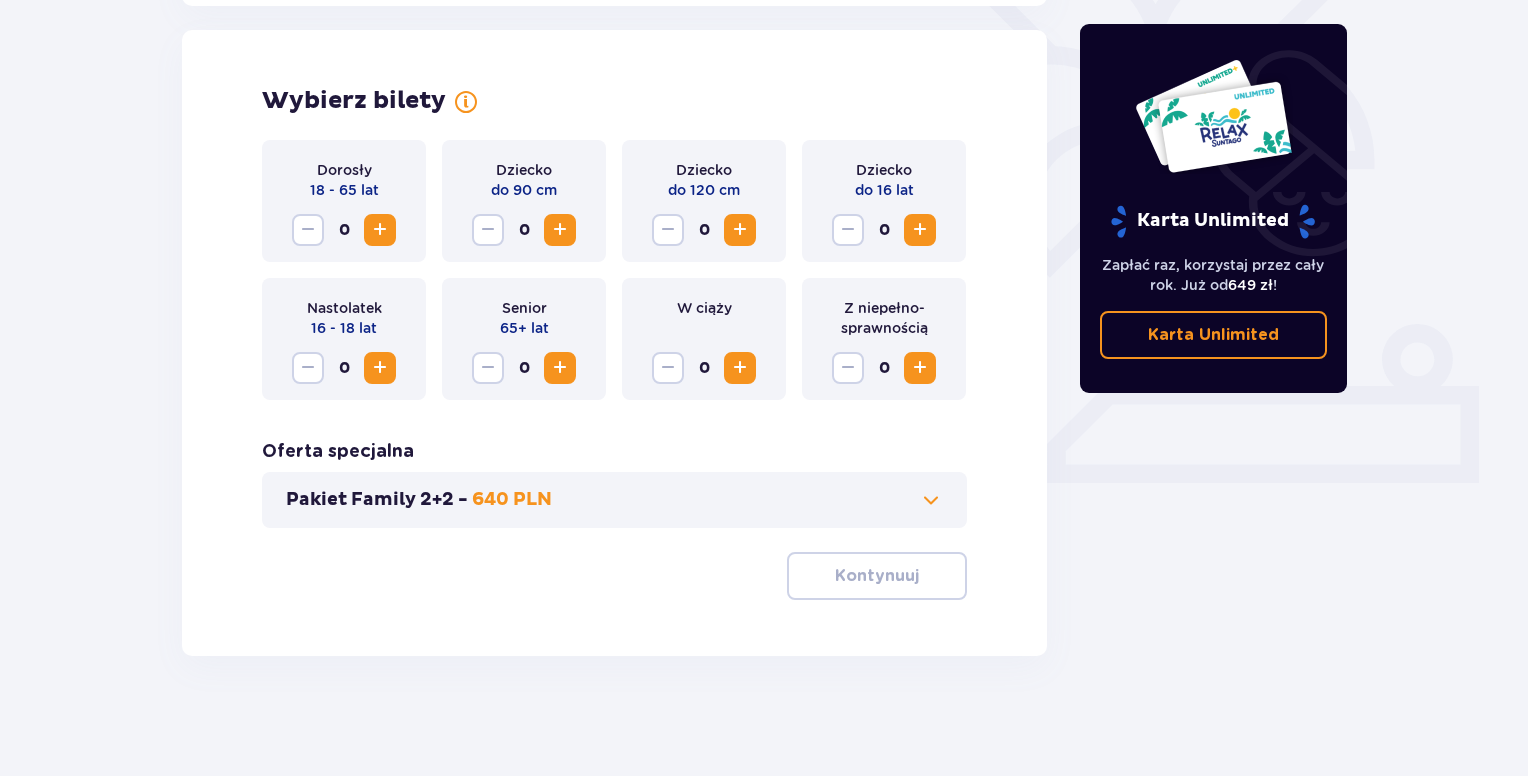 click at bounding box center (380, 230) 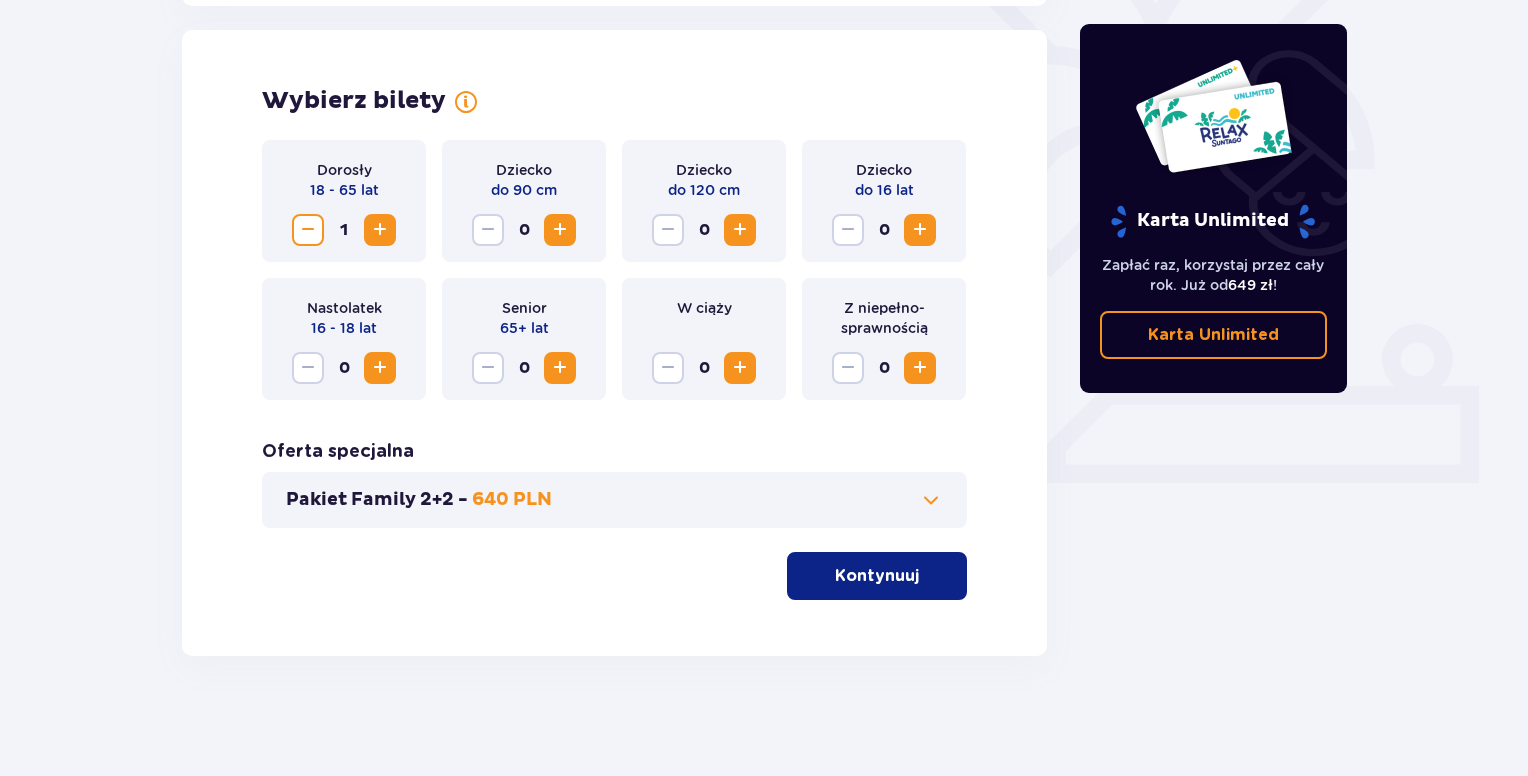 click on "Kontynuuj" at bounding box center [877, 576] 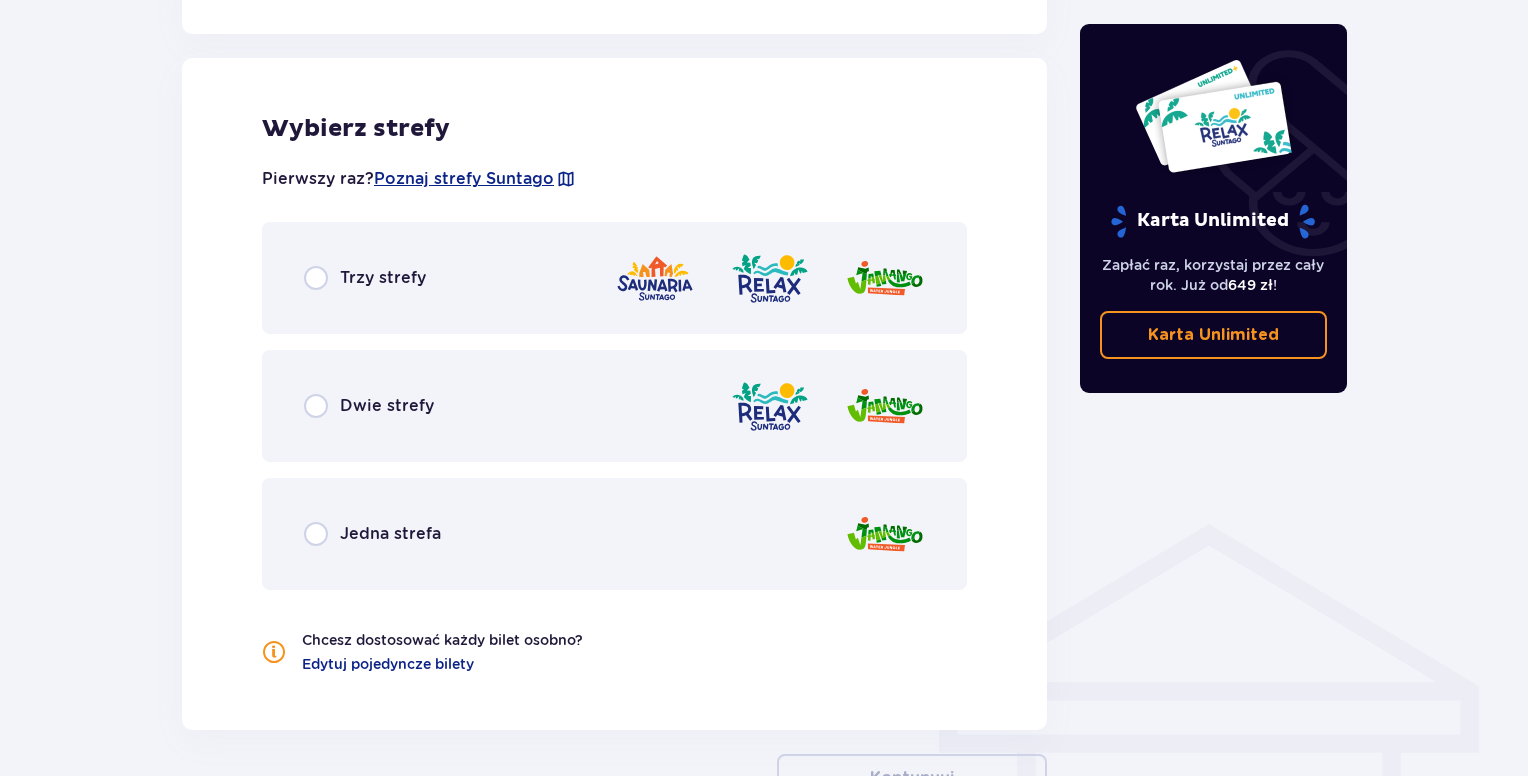 scroll, scrollTop: 1110, scrollLeft: 0, axis: vertical 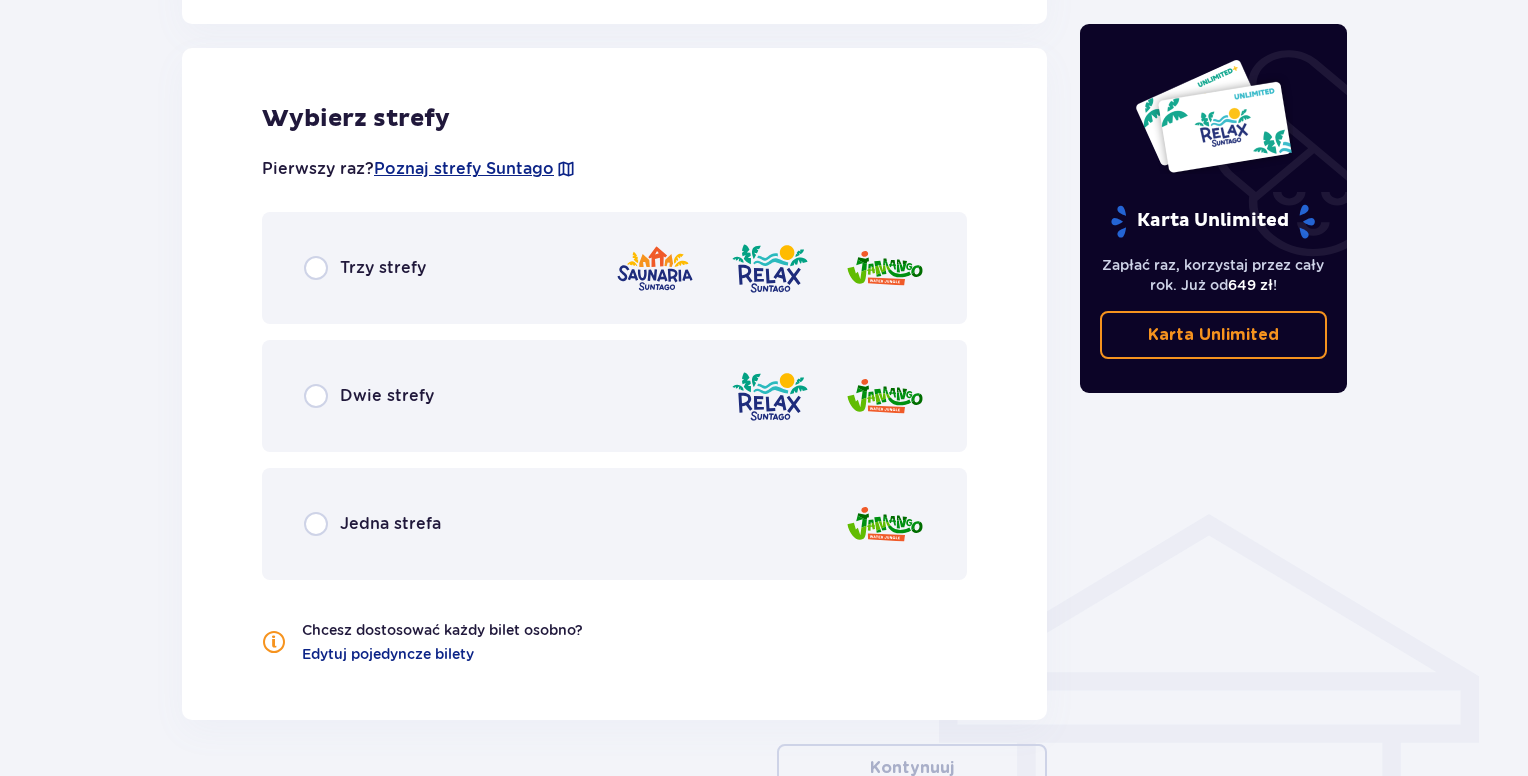 click on "Trzy strefy" at bounding box center [383, 268] 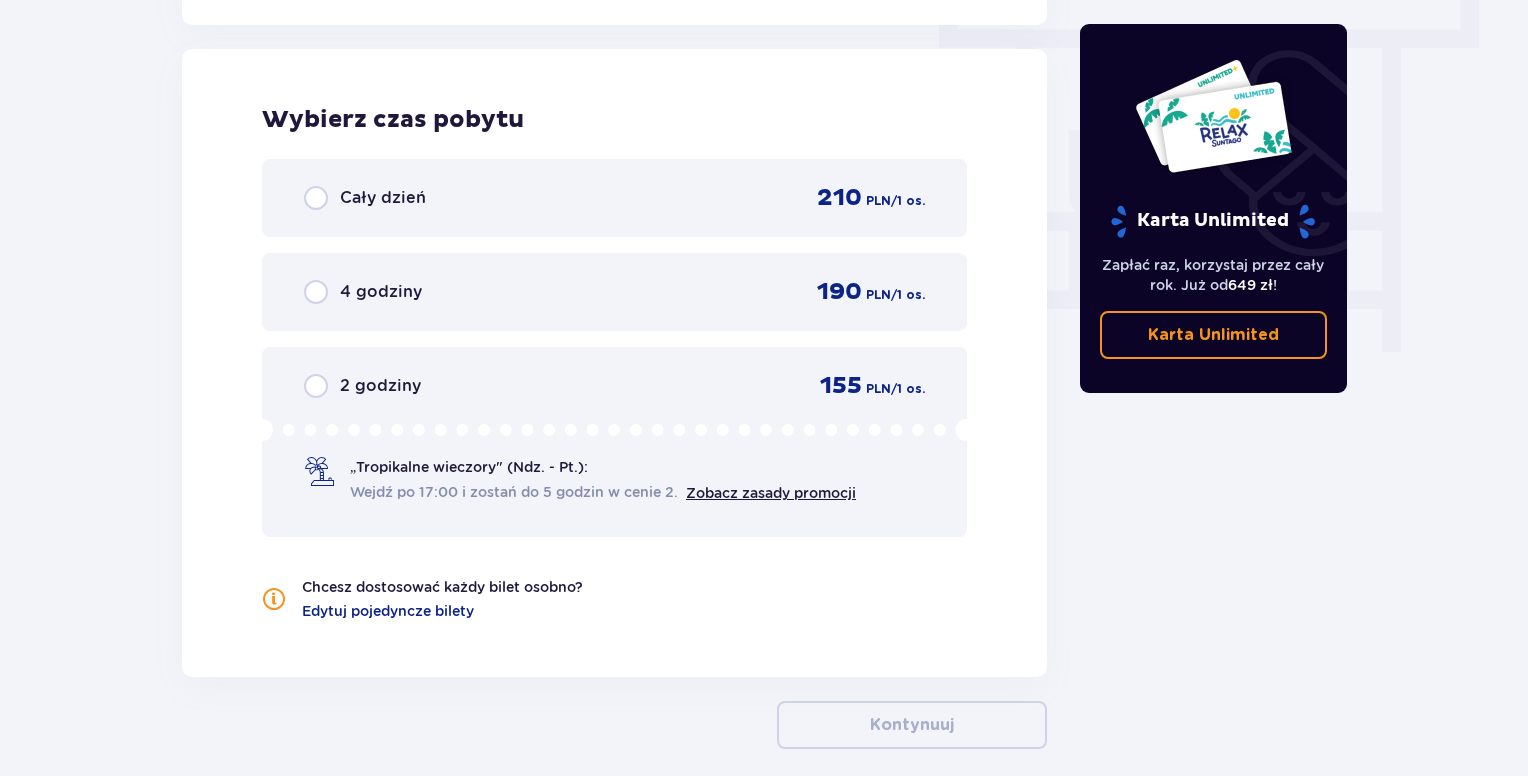 scroll, scrollTop: 1806, scrollLeft: 0, axis: vertical 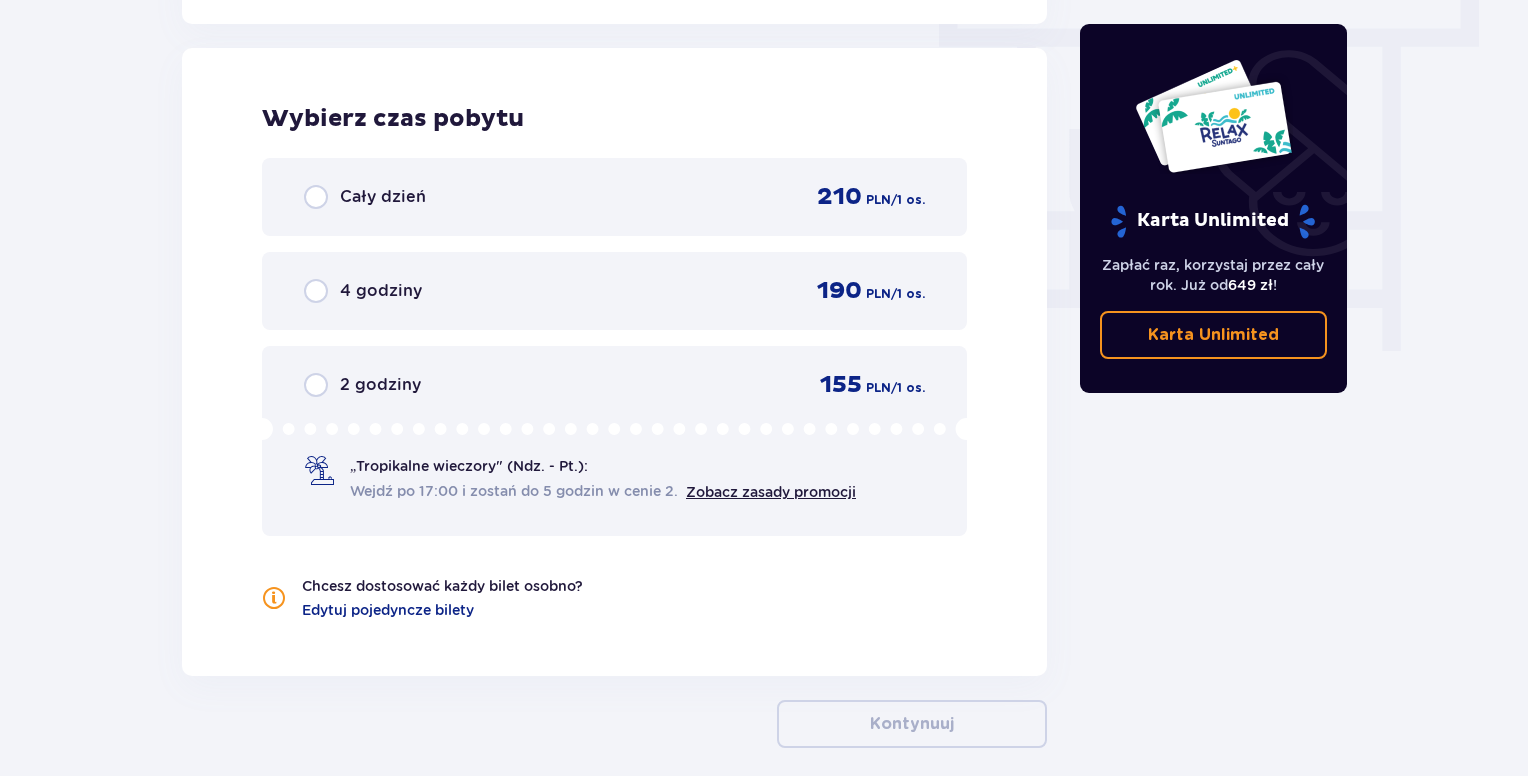 click on "Cały dzień" at bounding box center [383, 197] 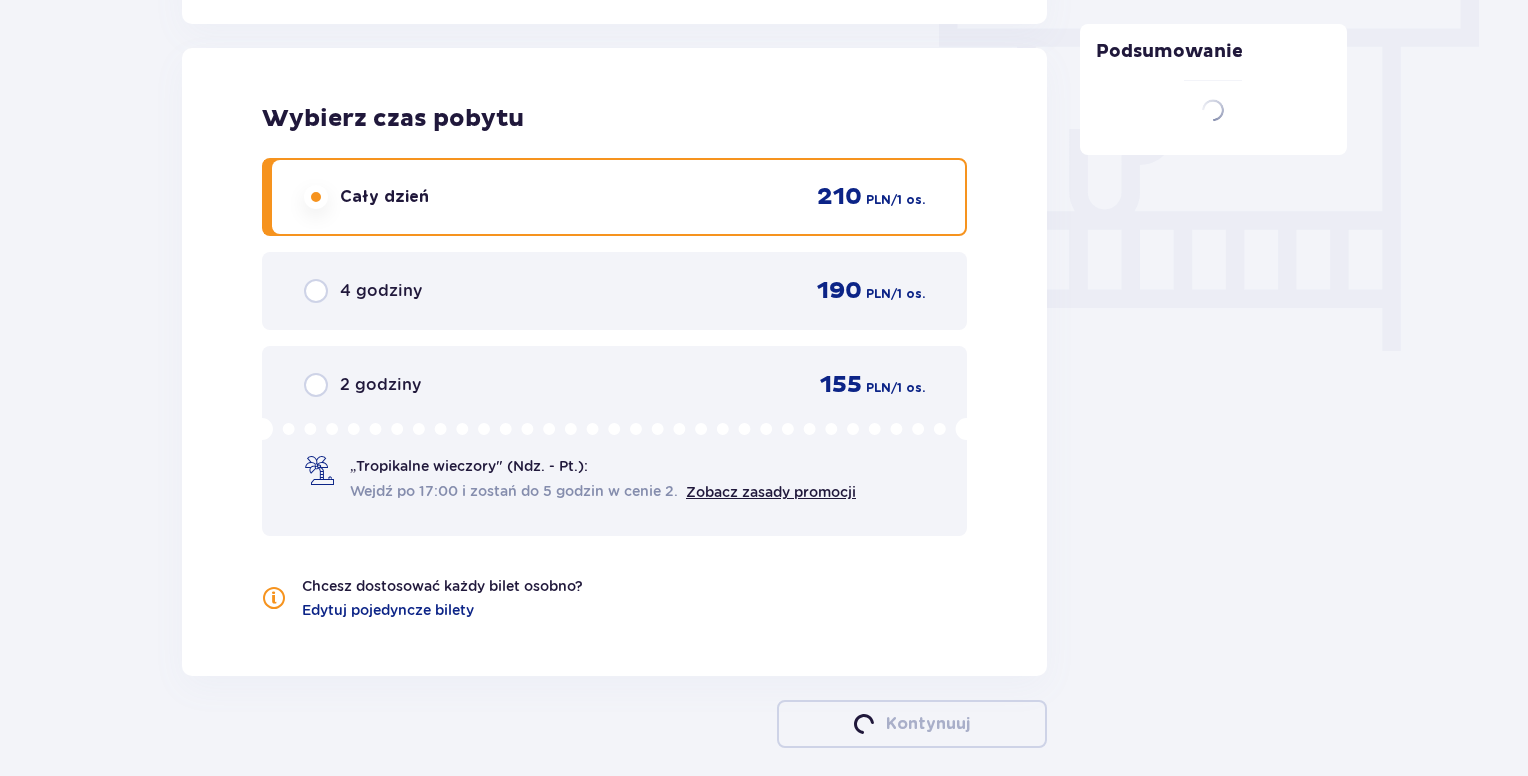 click on "[TIME]   [PRICE] / [NUMBER] os." at bounding box center (614, 291) 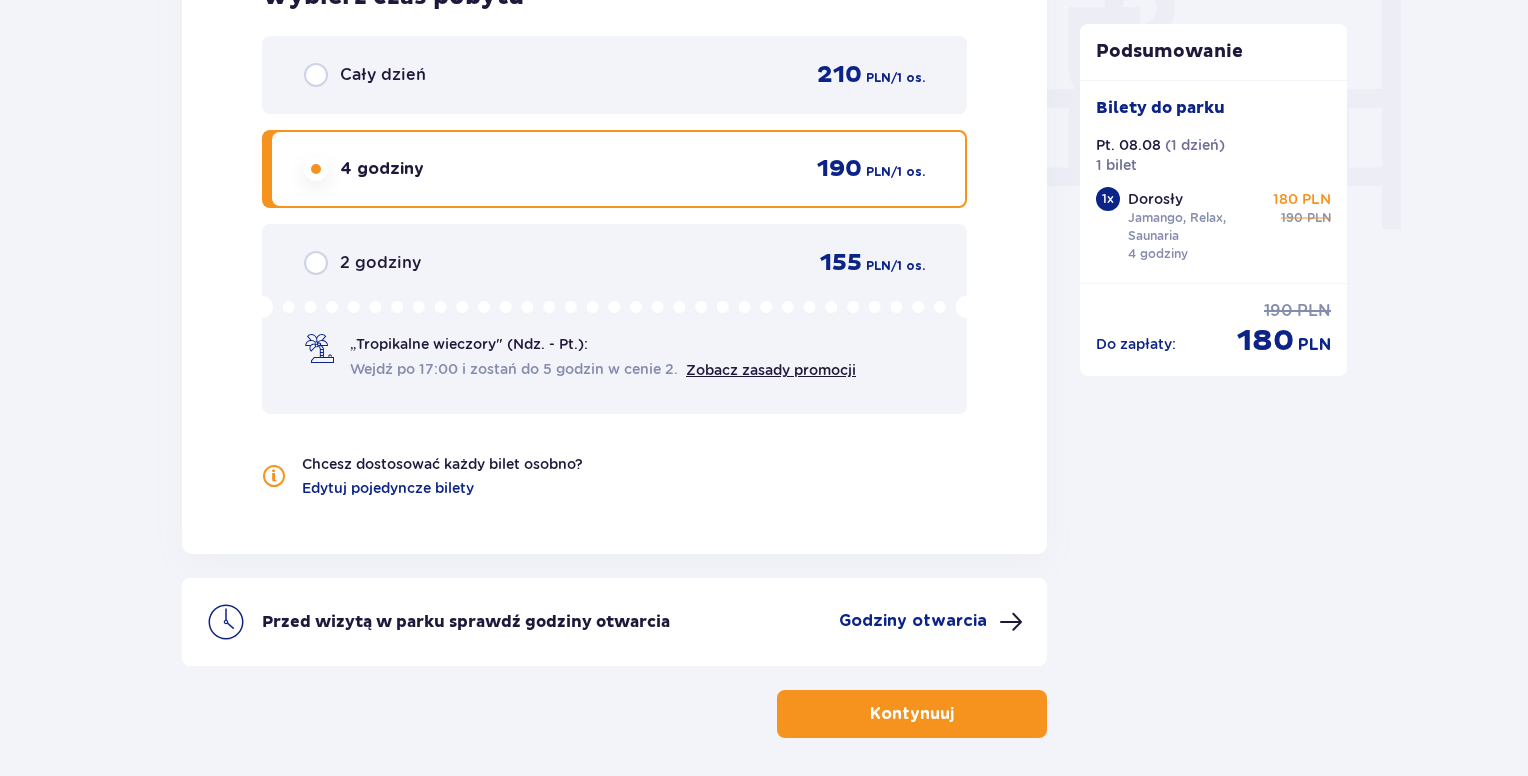 click on "2 godziny   155 PLN / 1 os. „Tropikalne wieczory" (Ndz. - Pt.): Wejdź po 17:00 i zostań do 5 godzin w cenie 2. Zobacz zasady promocji" at bounding box center [614, 319] 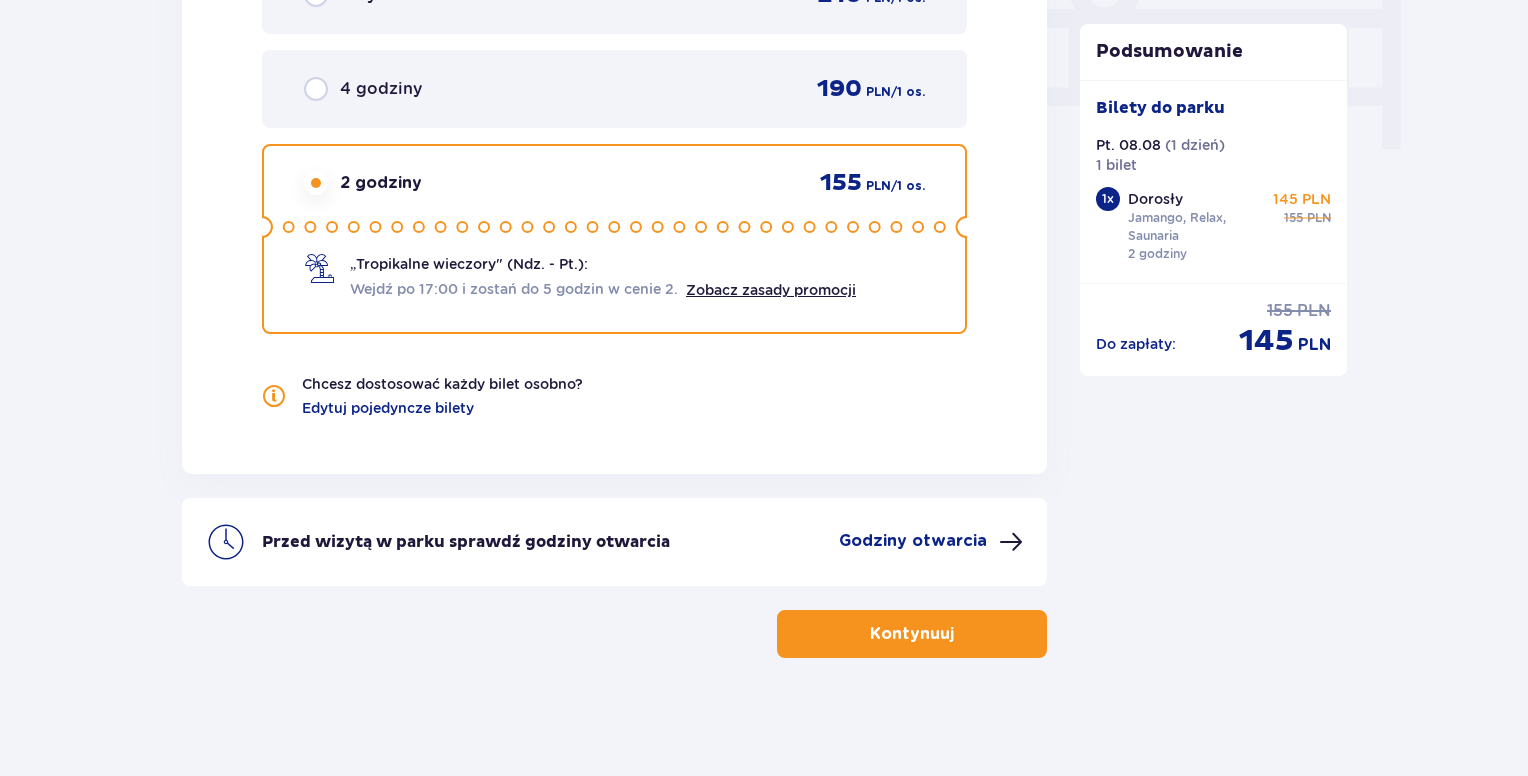scroll, scrollTop: 1908, scrollLeft: 0, axis: vertical 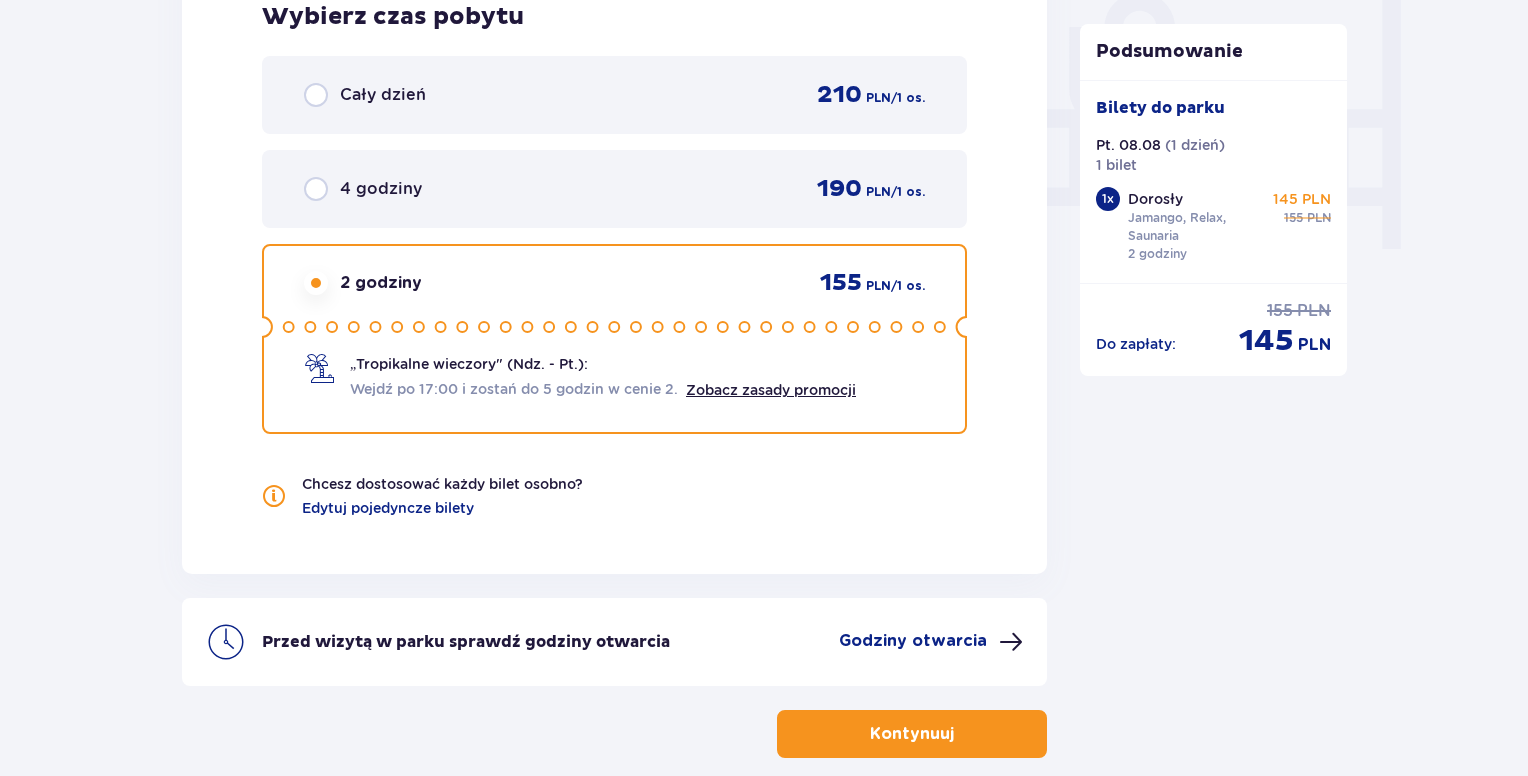click on "Cały dzień" at bounding box center [383, 95] 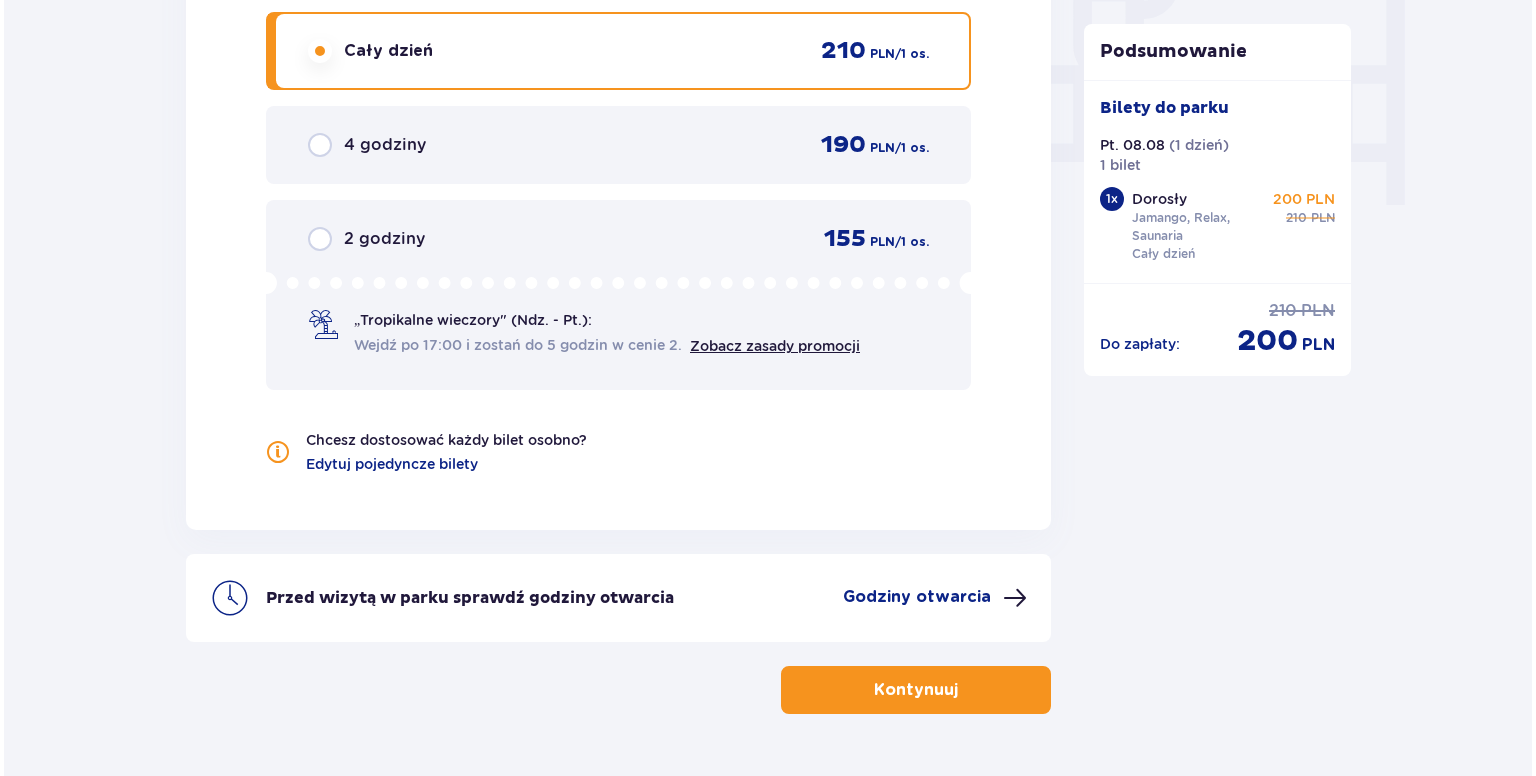 scroll, scrollTop: 1908, scrollLeft: 0, axis: vertical 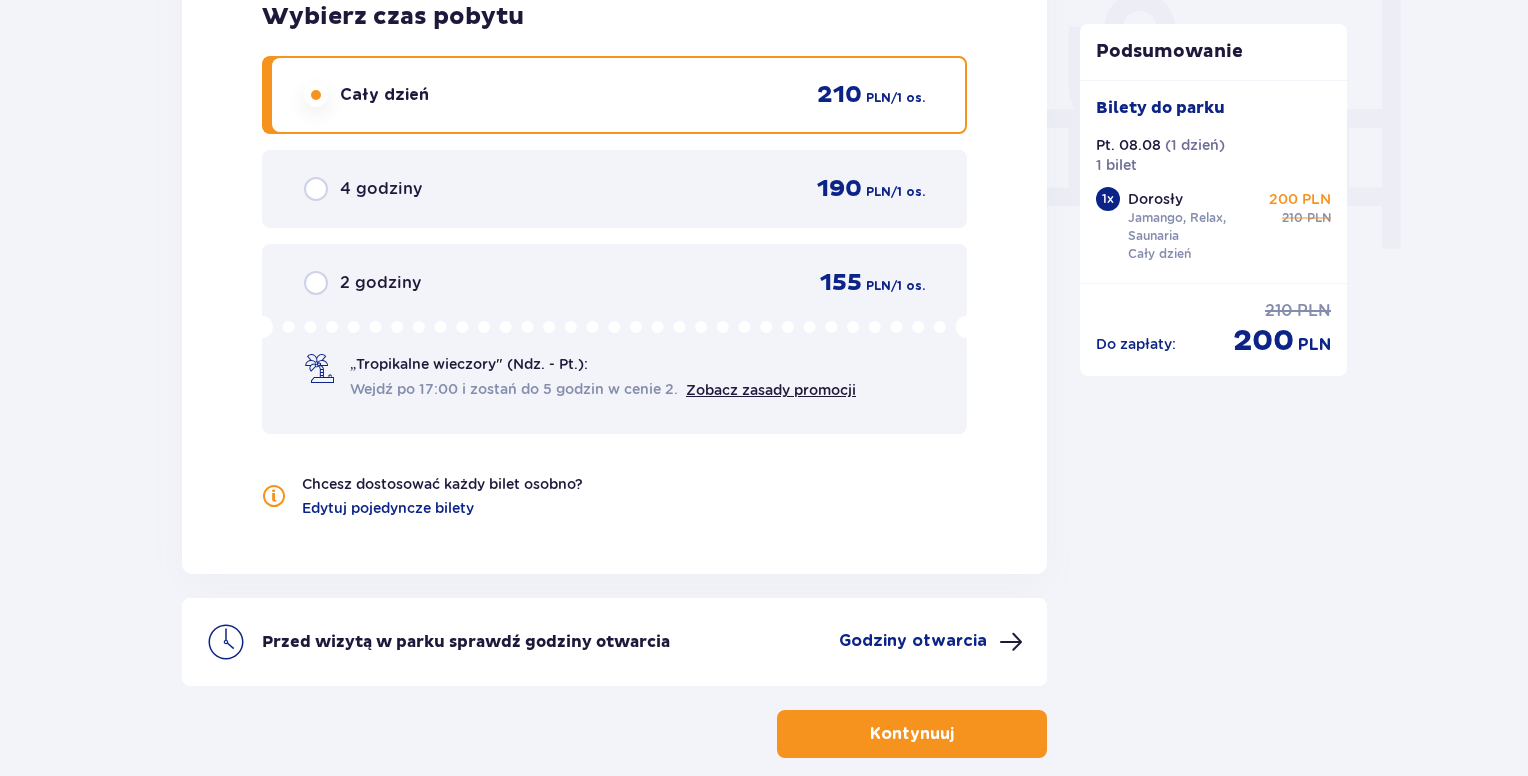 drag, startPoint x: 956, startPoint y: 645, endPoint x: 905, endPoint y: 634, distance: 52.17279 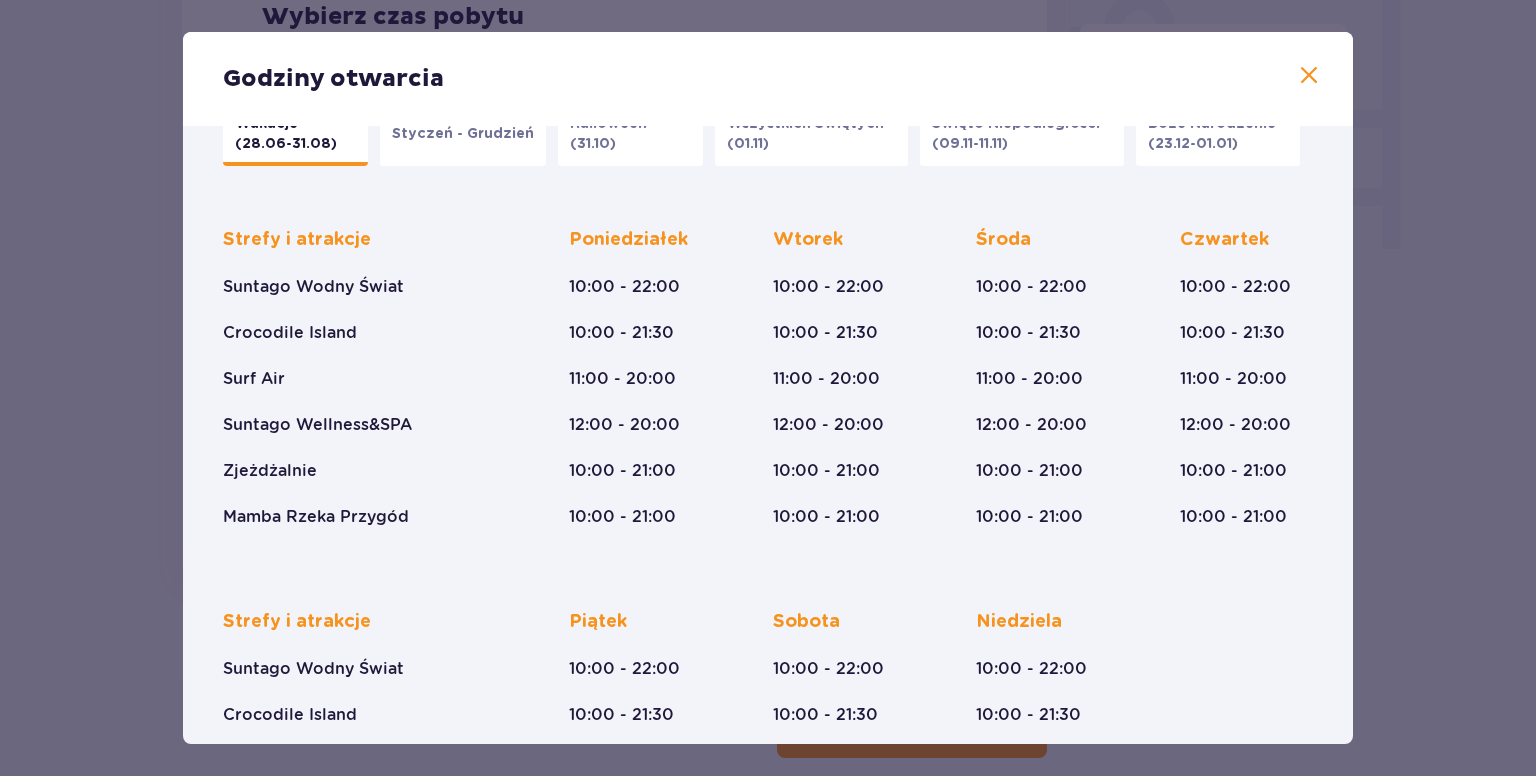 scroll, scrollTop: 100, scrollLeft: 0, axis: vertical 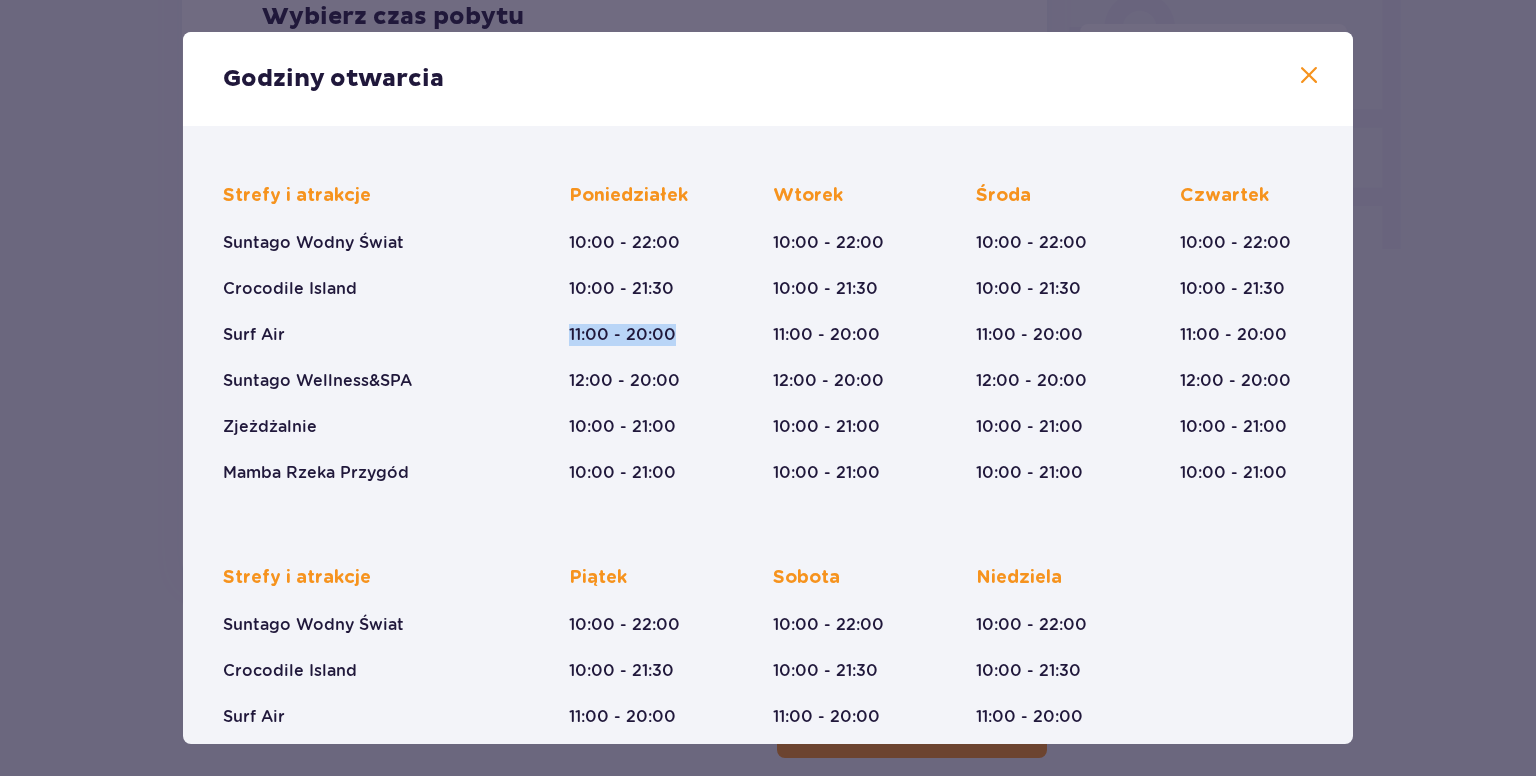 drag, startPoint x: 558, startPoint y: 326, endPoint x: 702, endPoint y: 327, distance: 144.00348 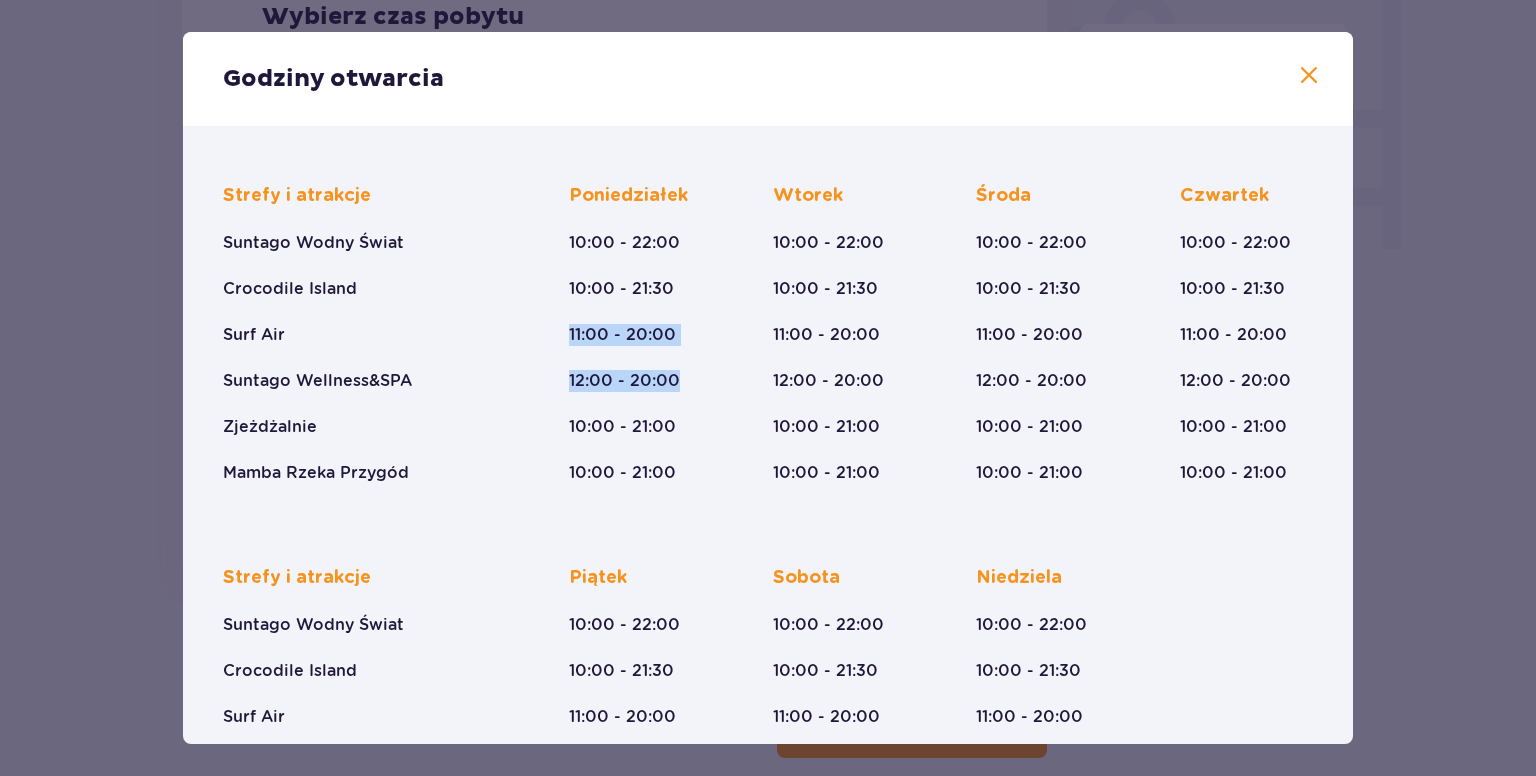 drag, startPoint x: 689, startPoint y: 380, endPoint x: 562, endPoint y: 342, distance: 132.56319 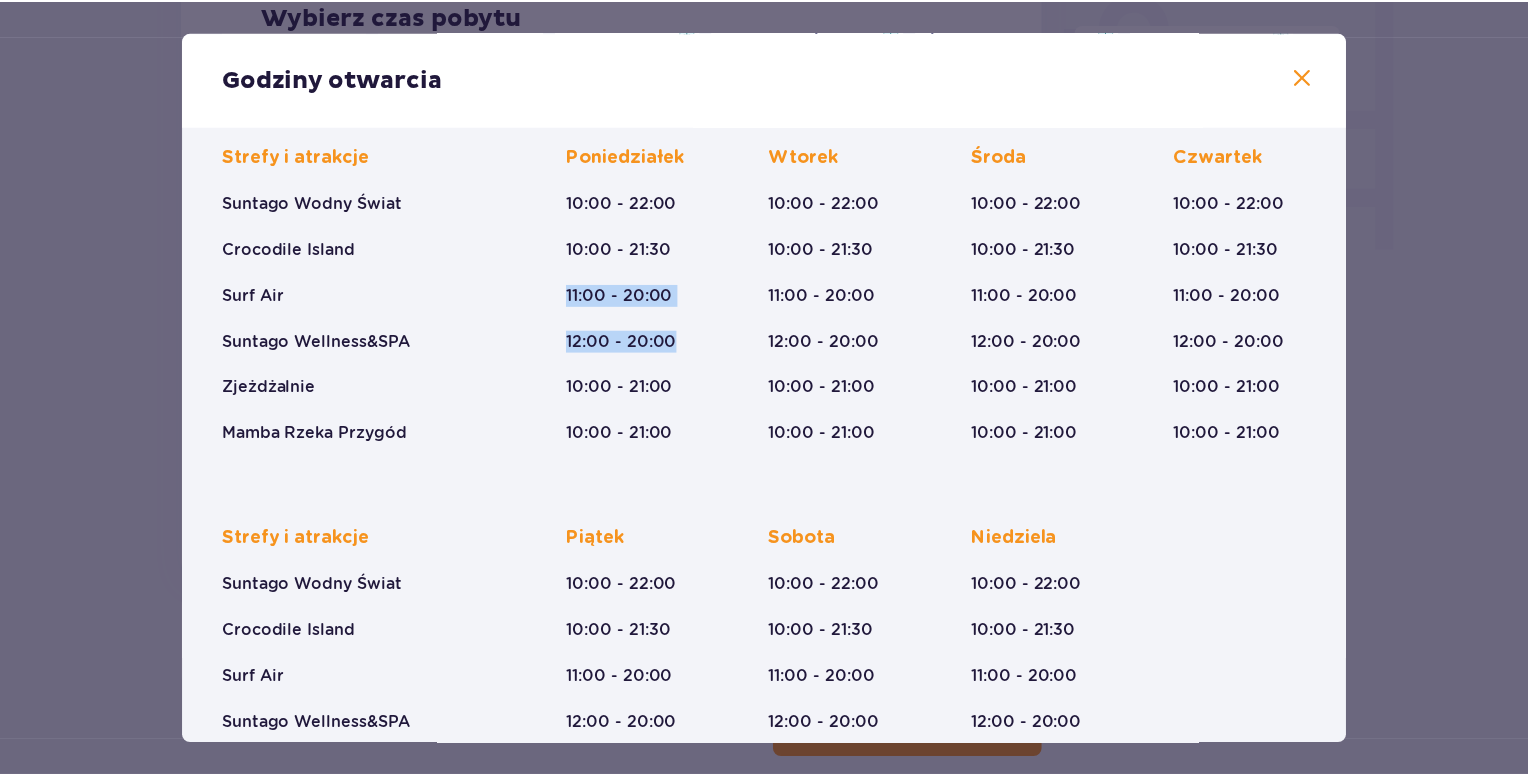 scroll, scrollTop: 0, scrollLeft: 0, axis: both 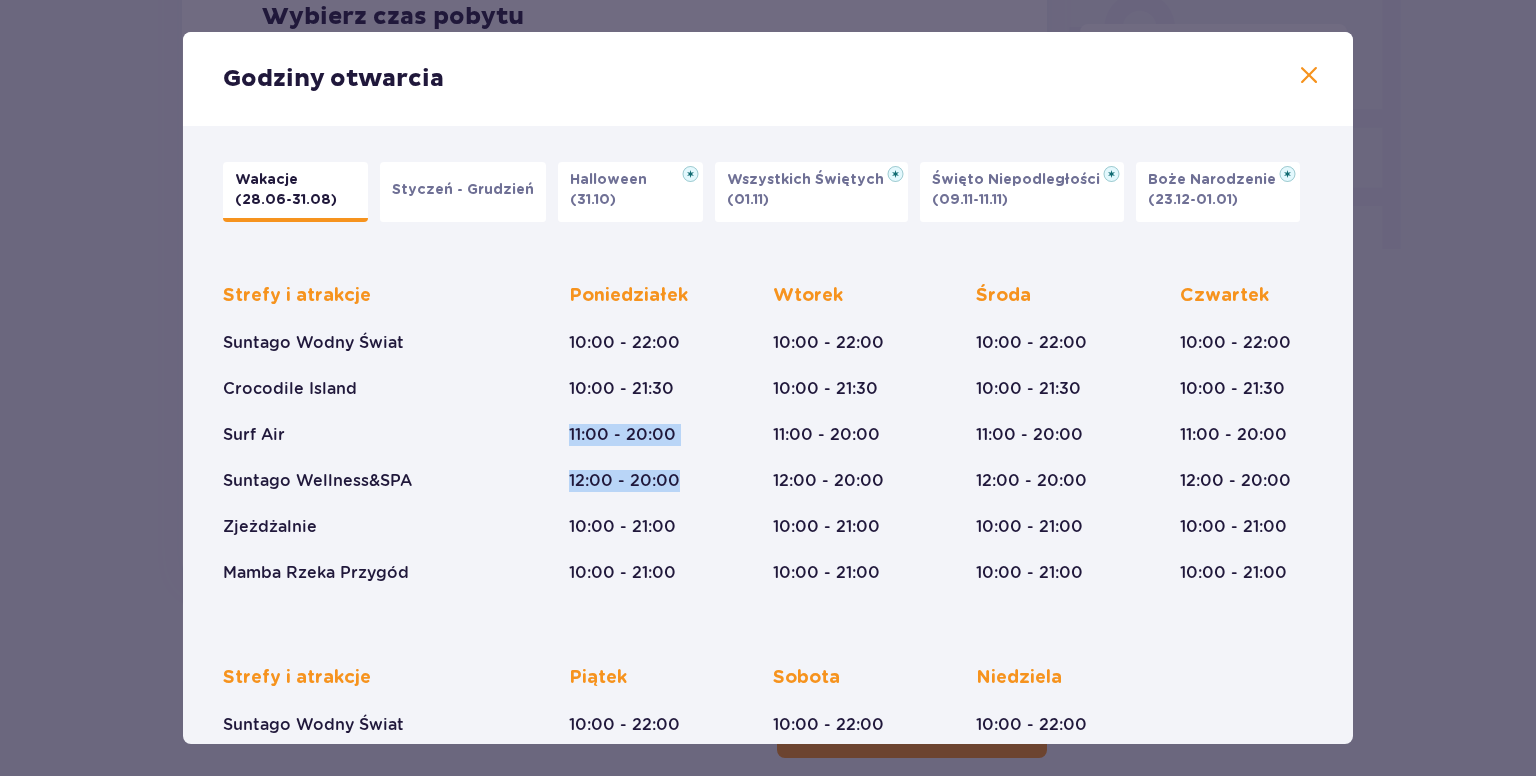 click at bounding box center [1309, 76] 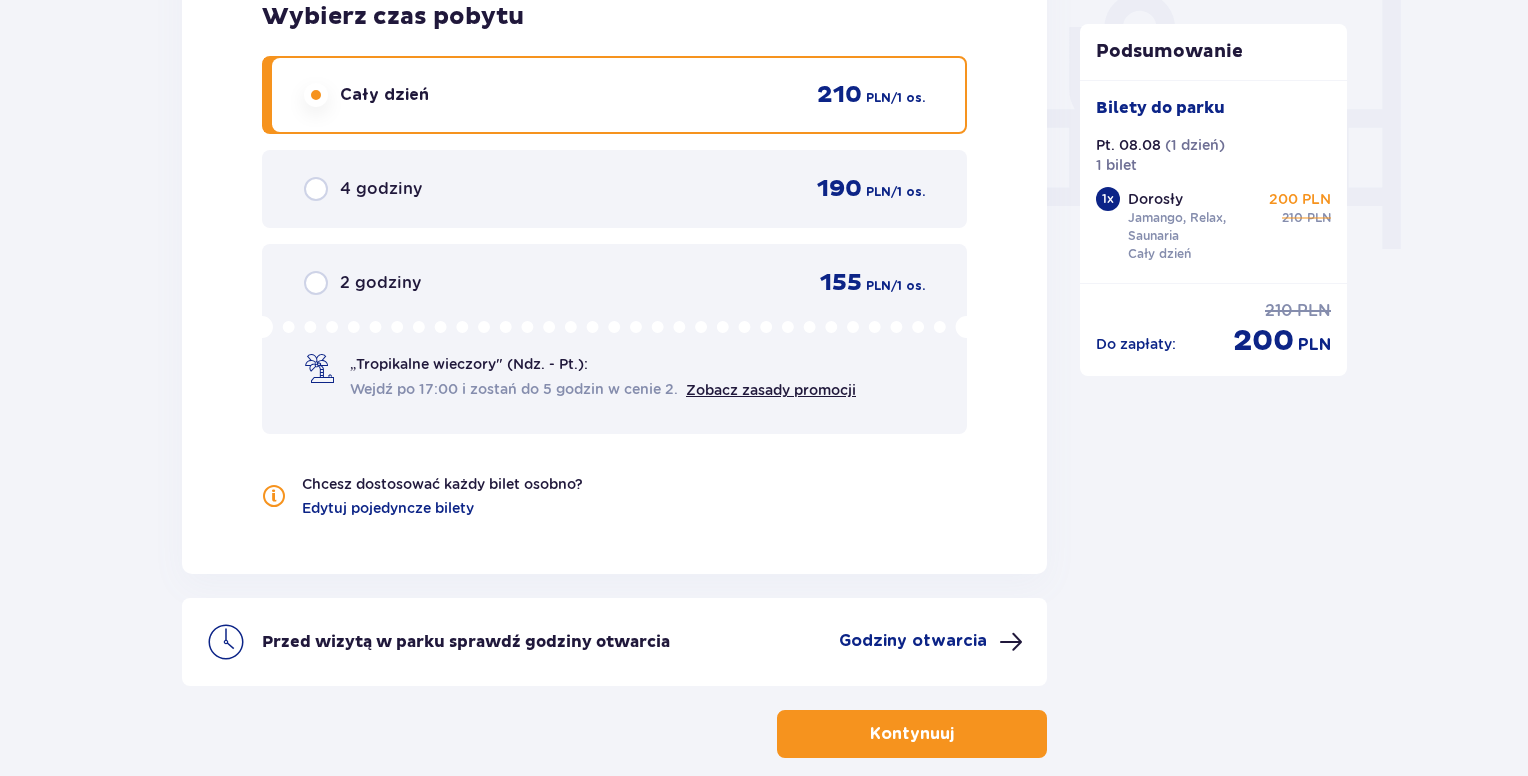 click at bounding box center [958, 734] 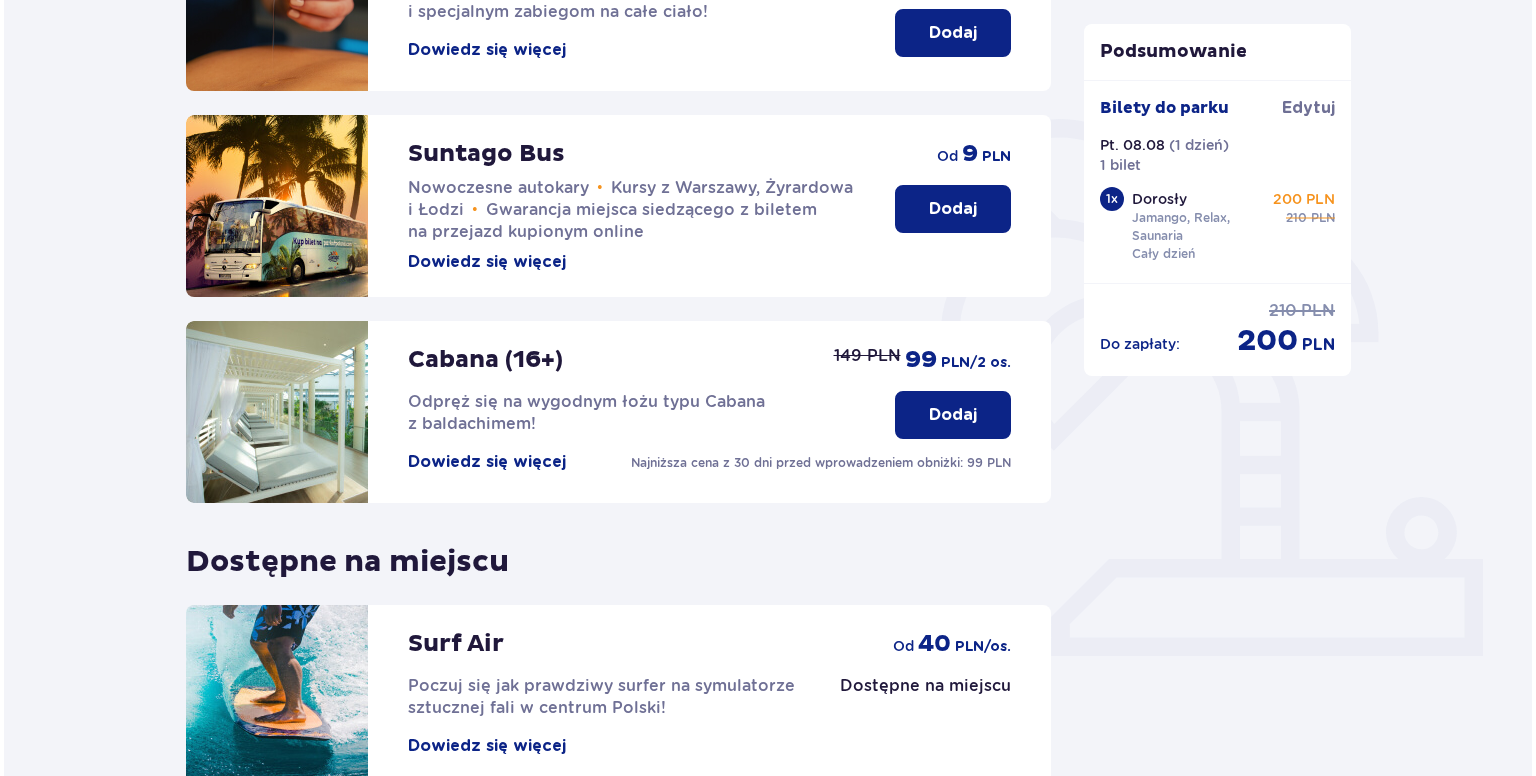 scroll, scrollTop: 500, scrollLeft: 0, axis: vertical 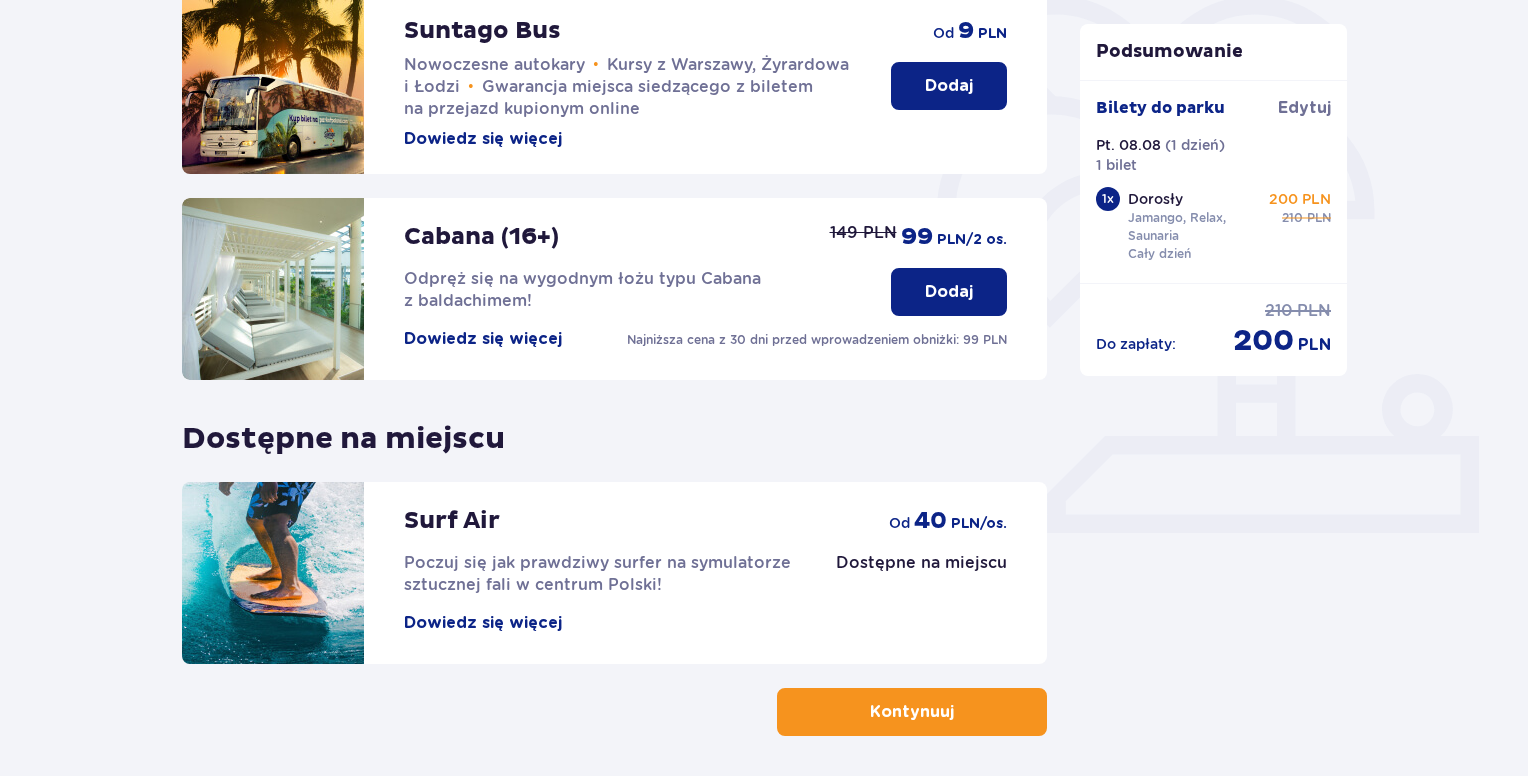 click on "Dowiedz się więcej" at bounding box center [483, 339] 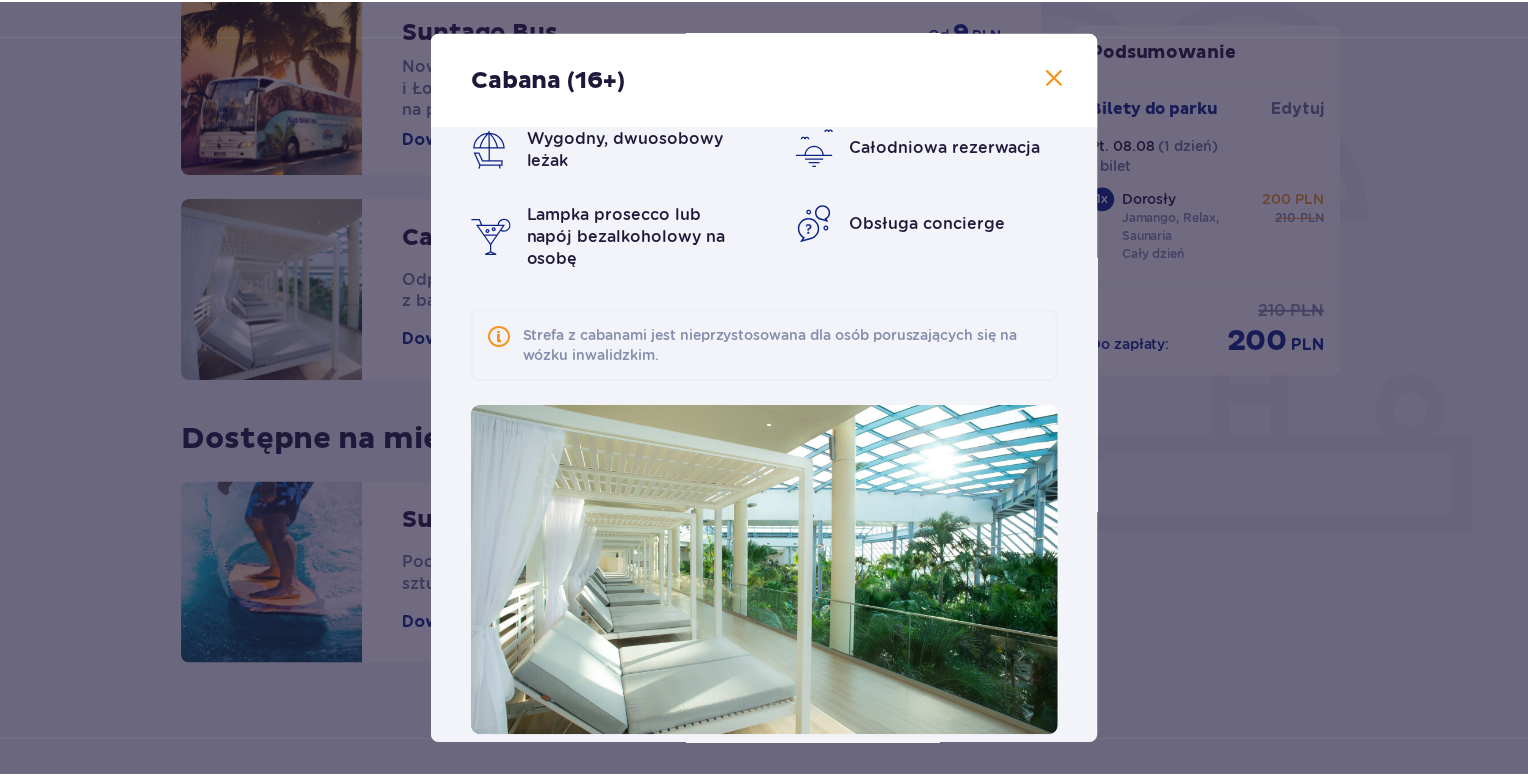 scroll, scrollTop: 59, scrollLeft: 0, axis: vertical 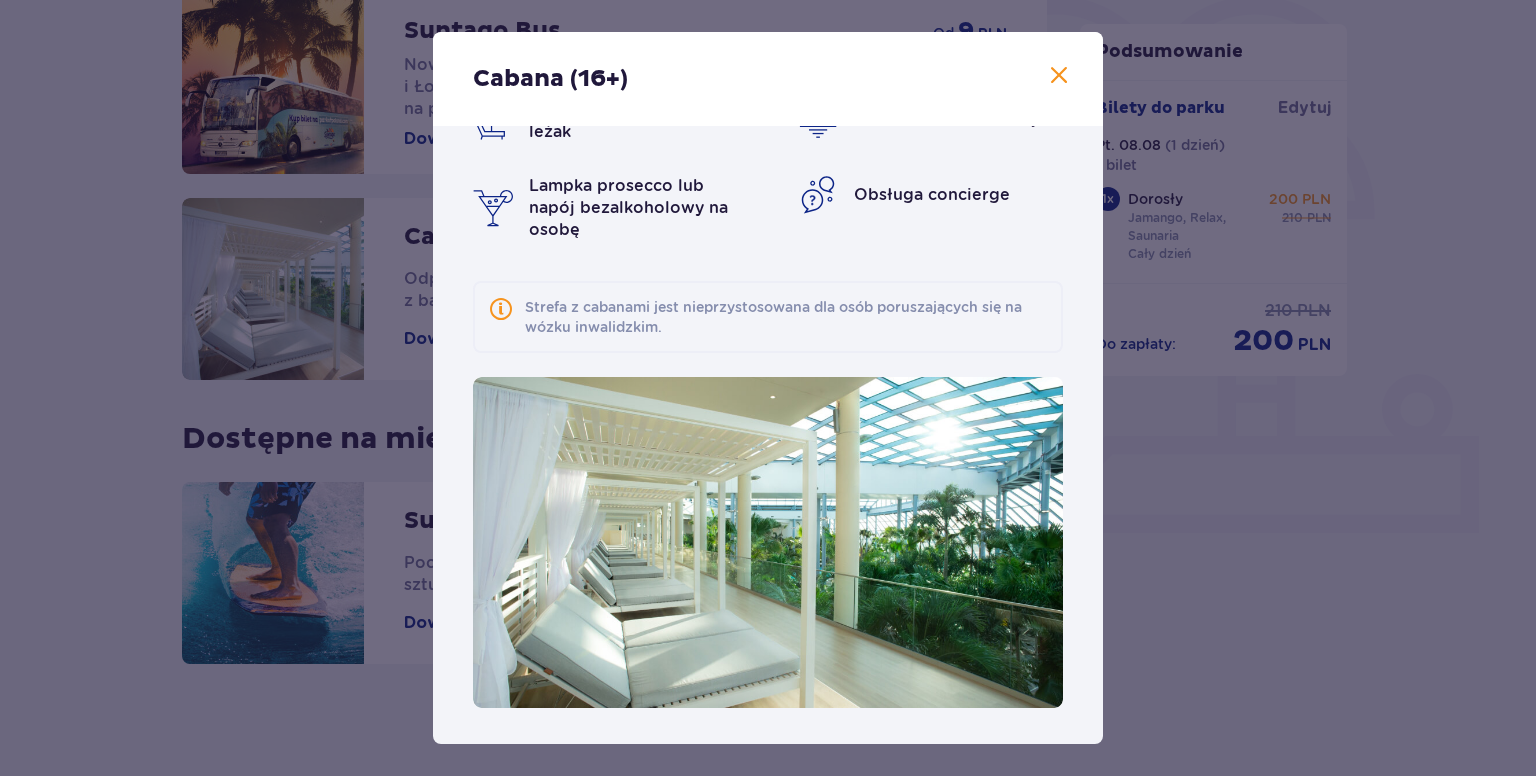 click at bounding box center (1059, 76) 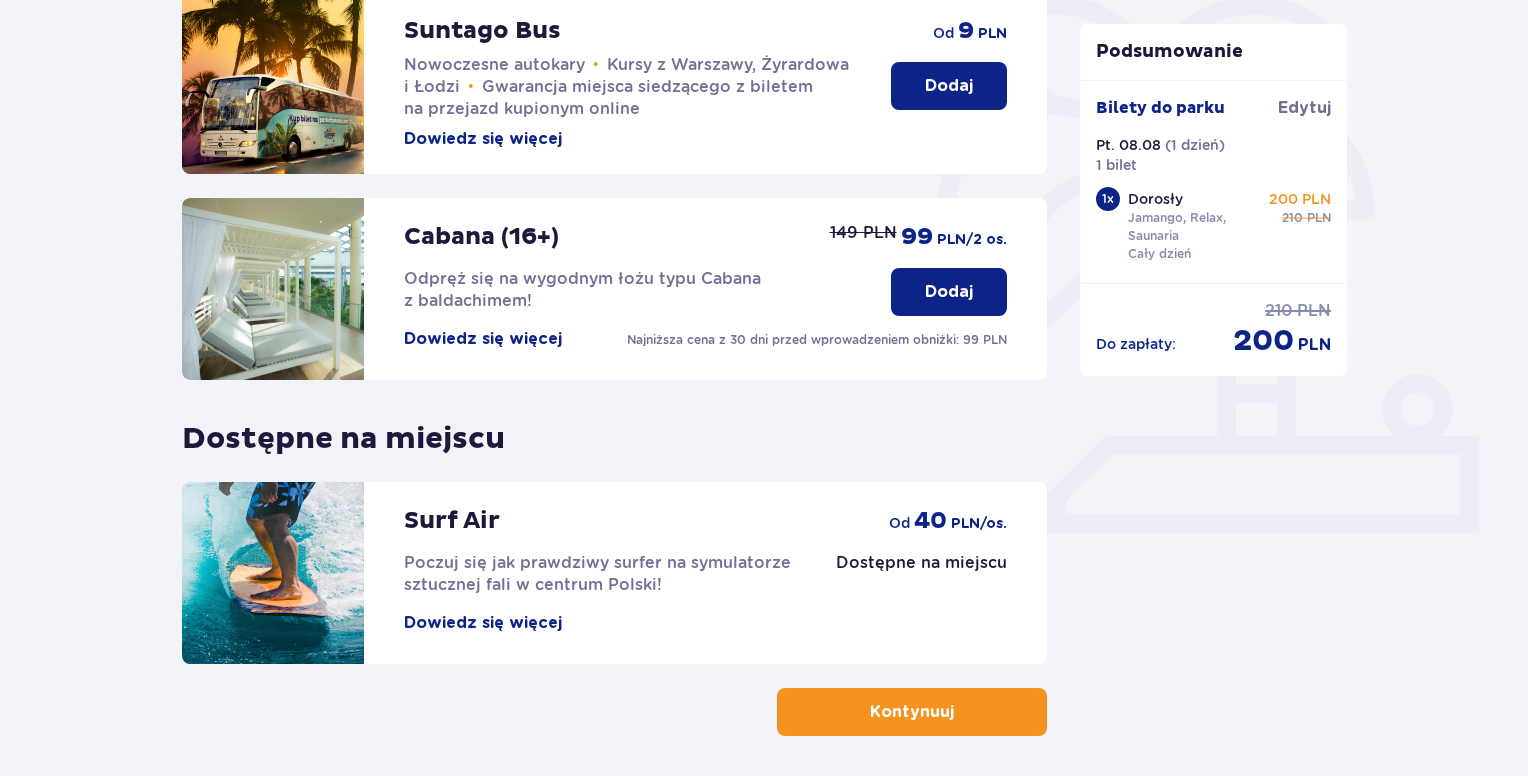 click on "Poczuj się jak prawdziwy surfer na symulatorze sztucznej fali w centrum Polski!" at bounding box center [597, 573] 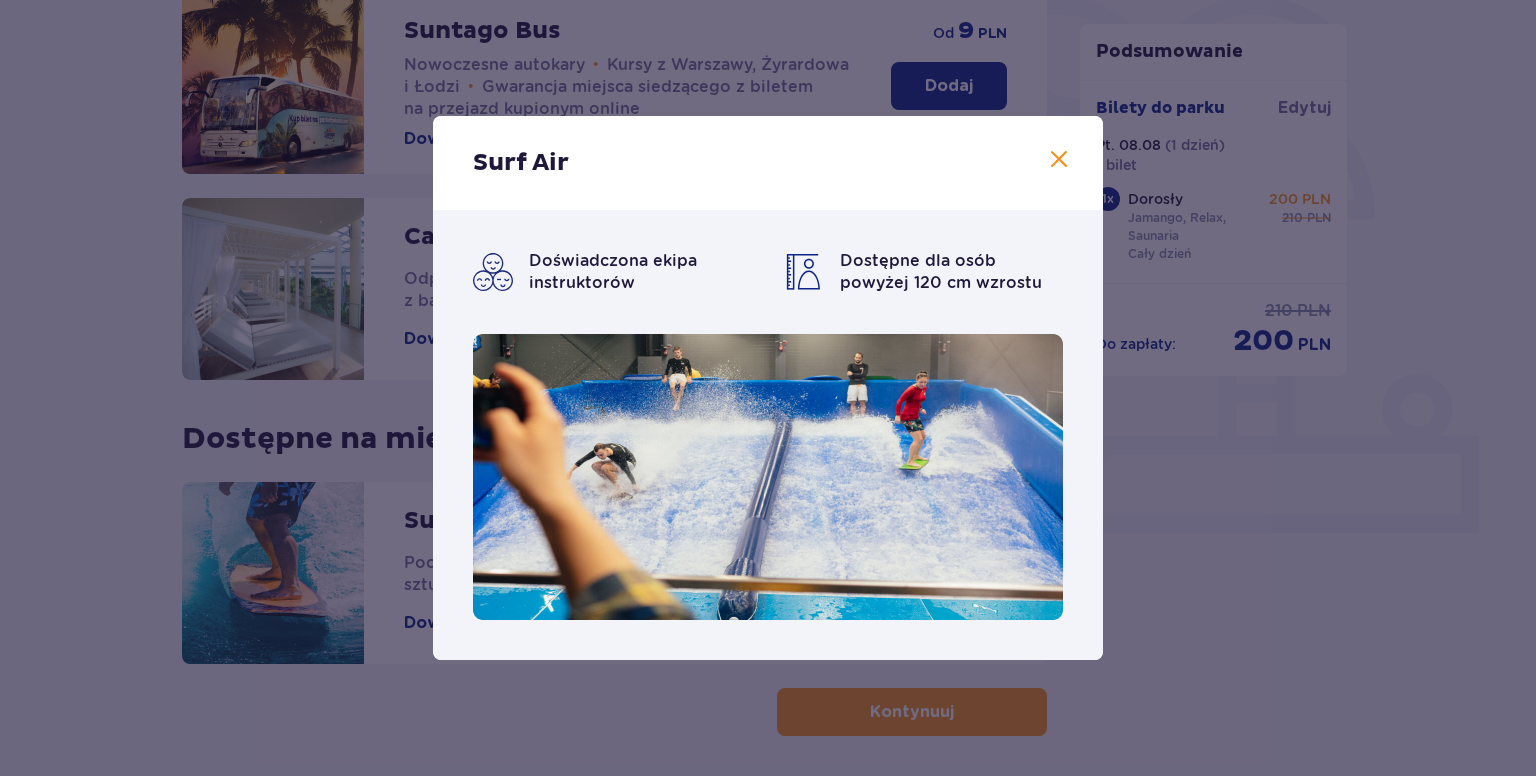 click on "Surf Air" at bounding box center [768, 163] 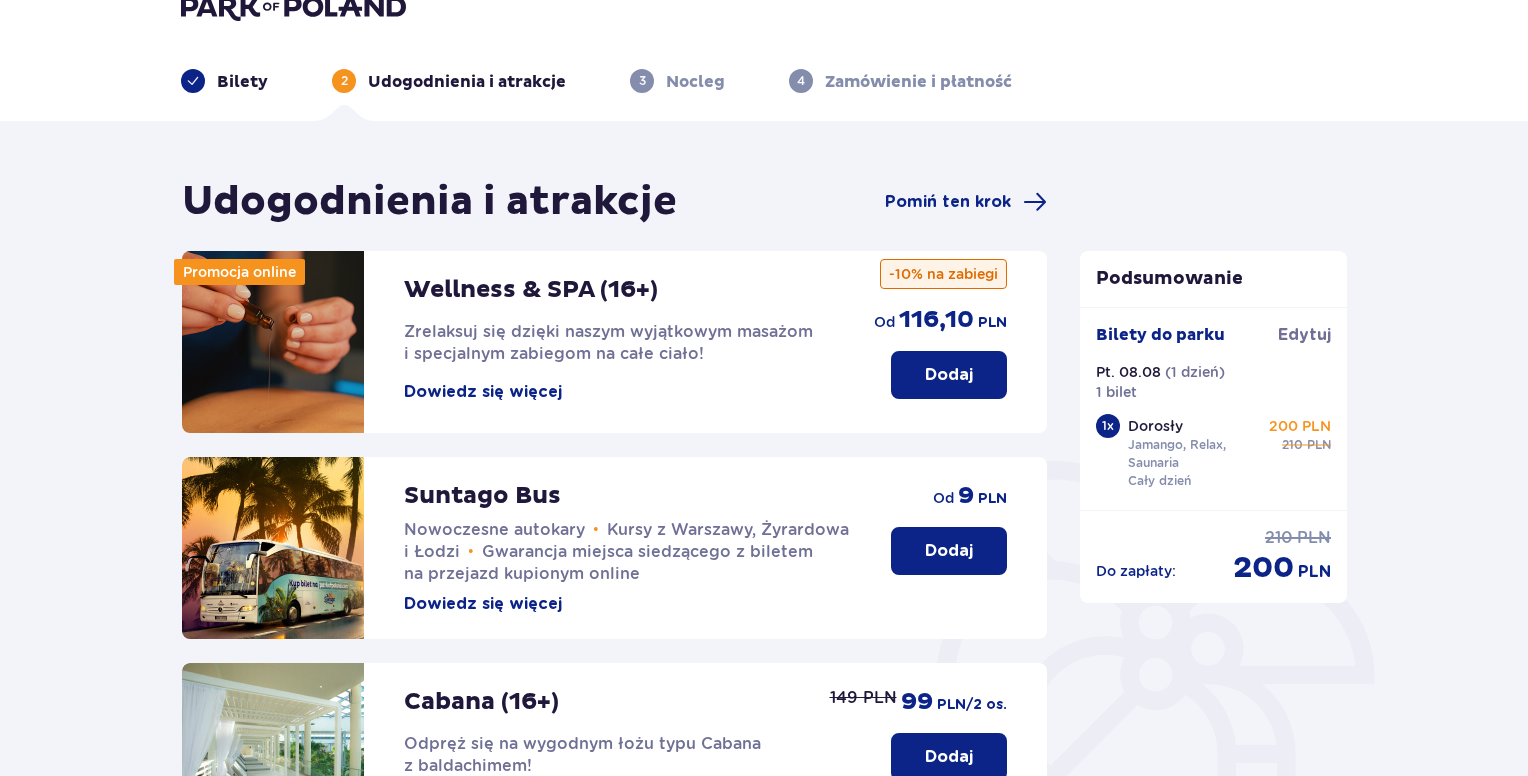 scroll, scrollTop: 0, scrollLeft: 0, axis: both 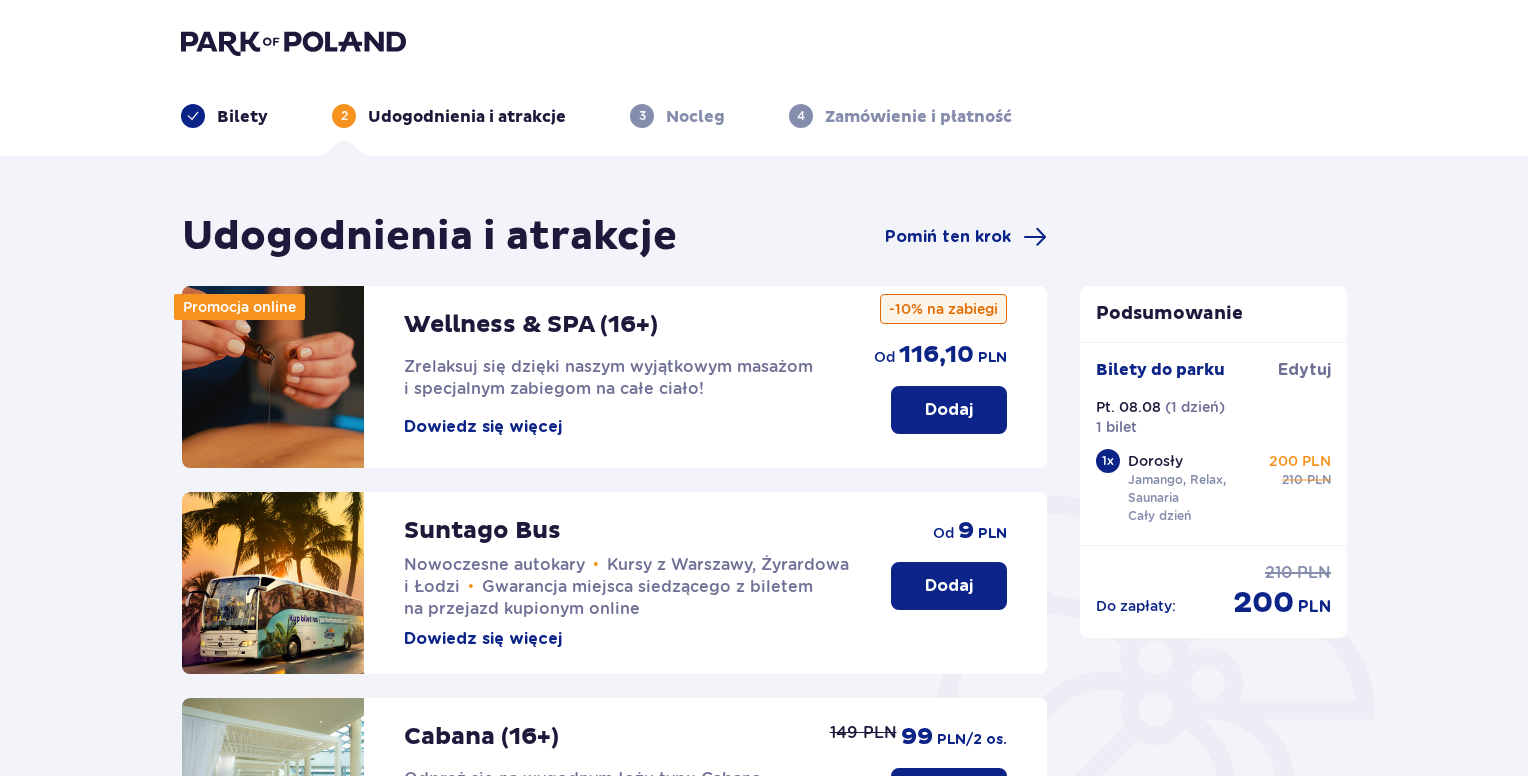 click on "Bilety" at bounding box center [242, 117] 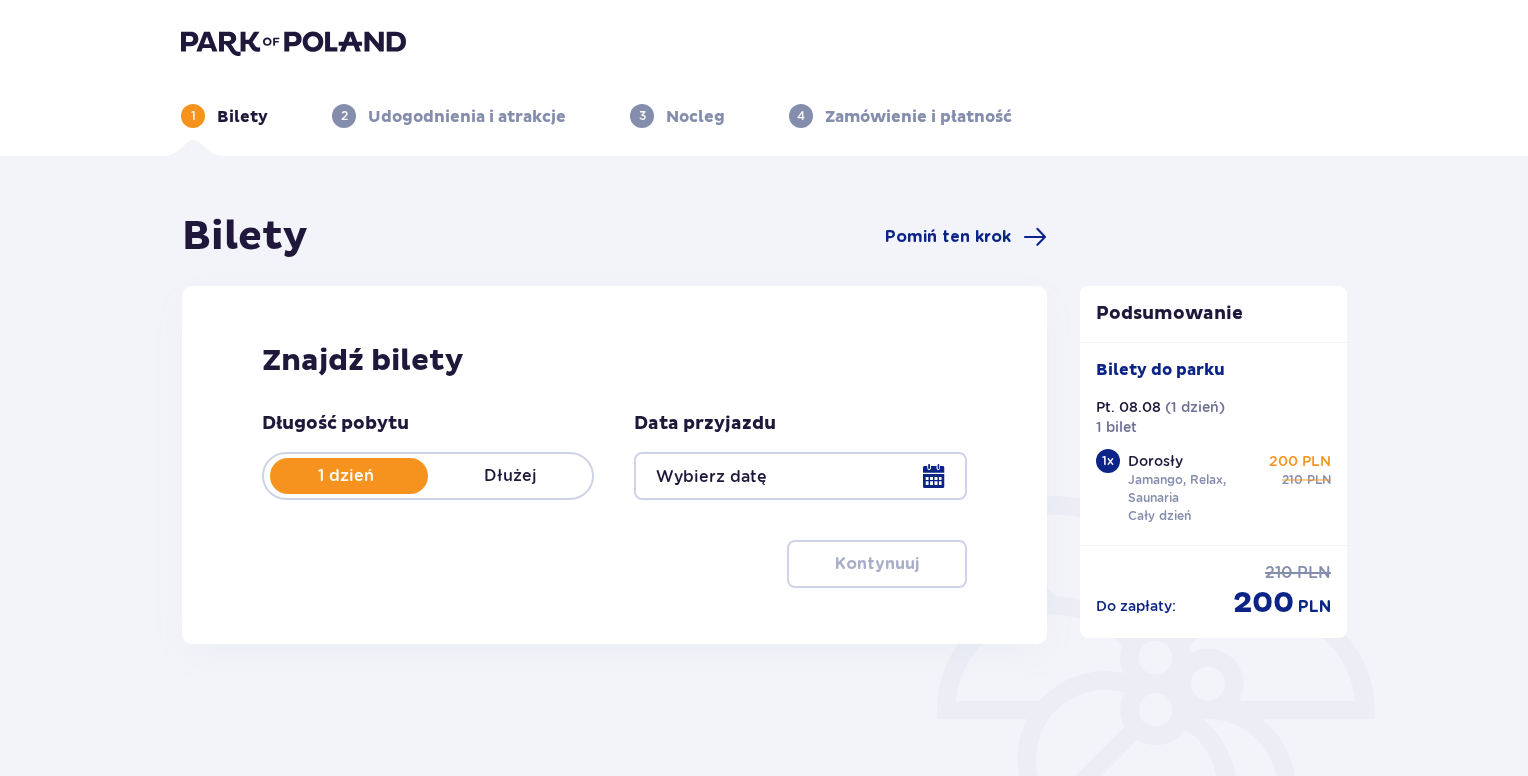 type on "08.08.25" 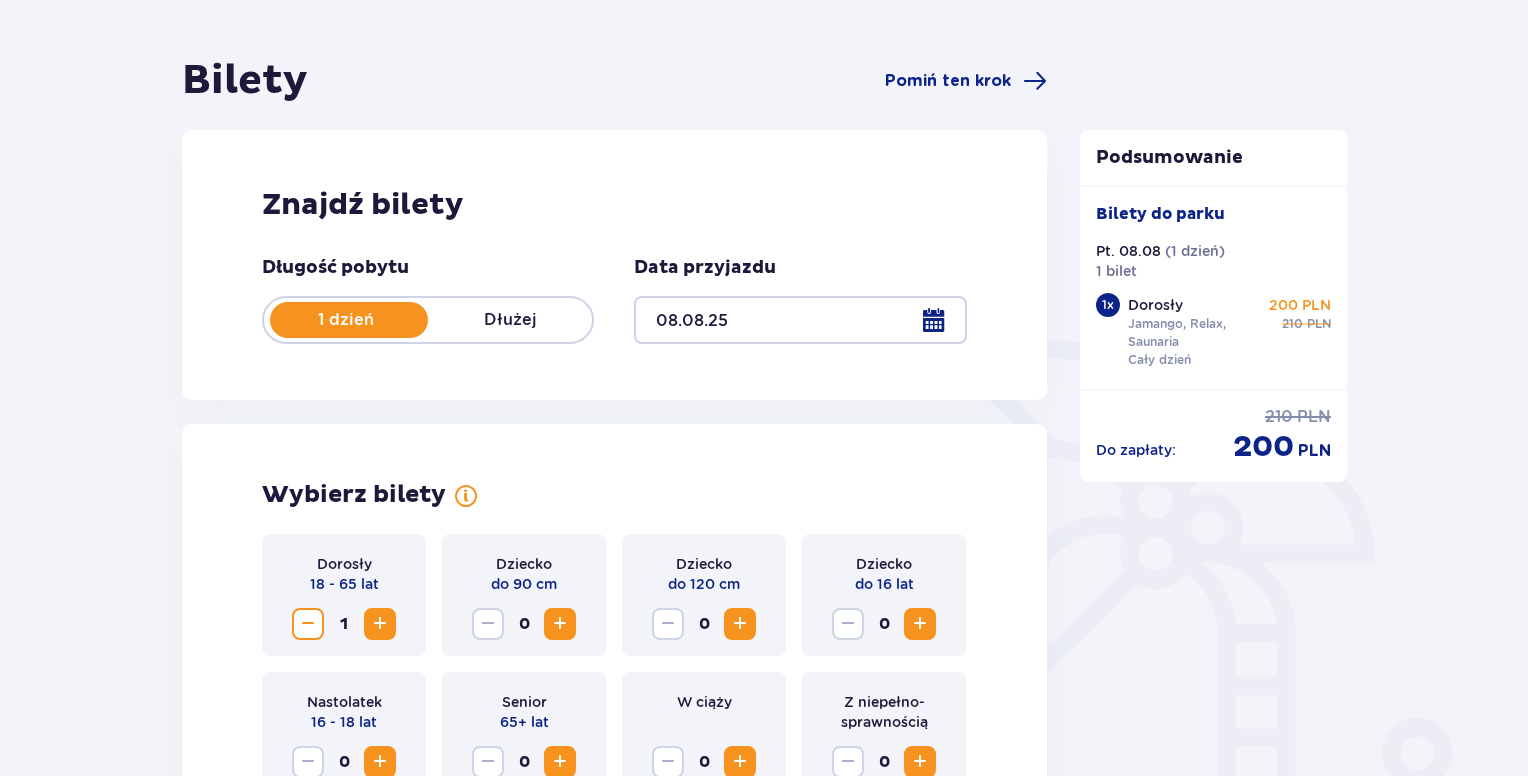 scroll, scrollTop: 400, scrollLeft: 0, axis: vertical 